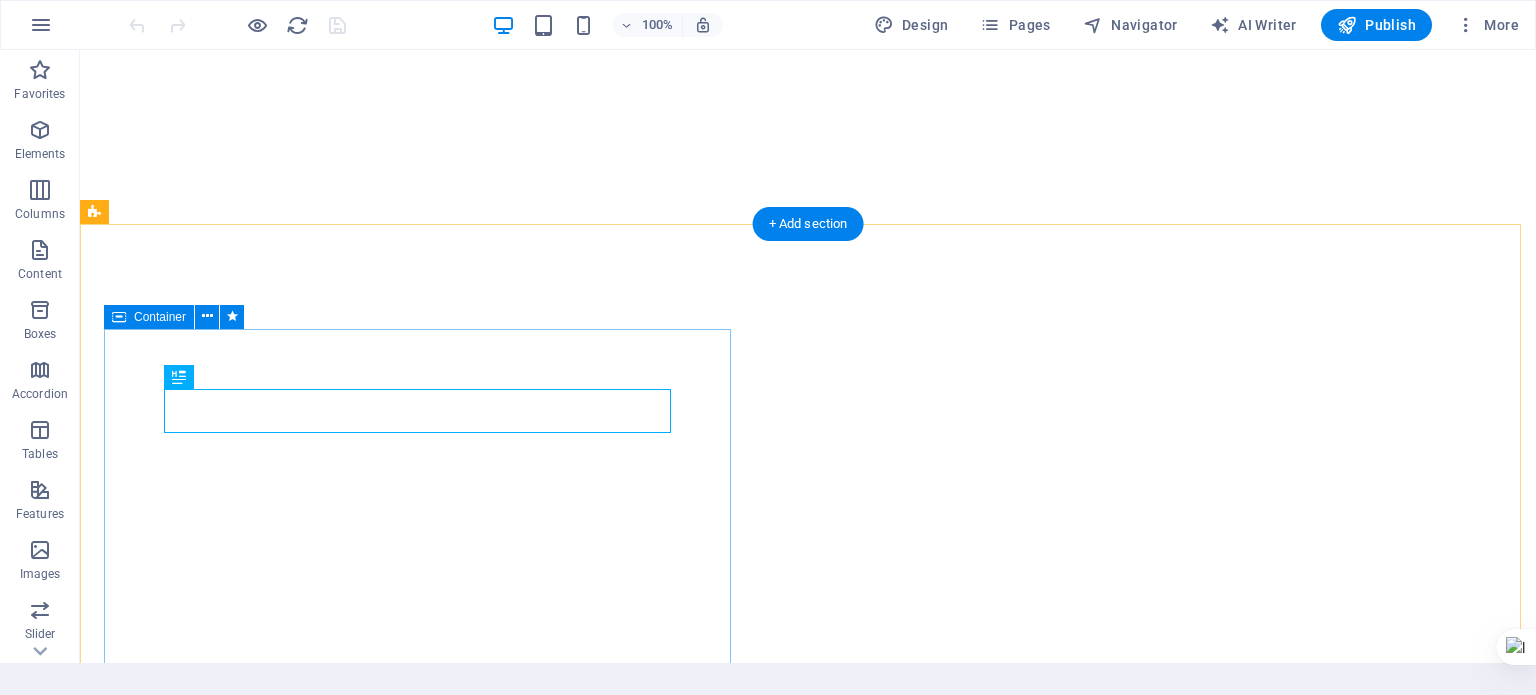 scroll, scrollTop: 0, scrollLeft: 0, axis: both 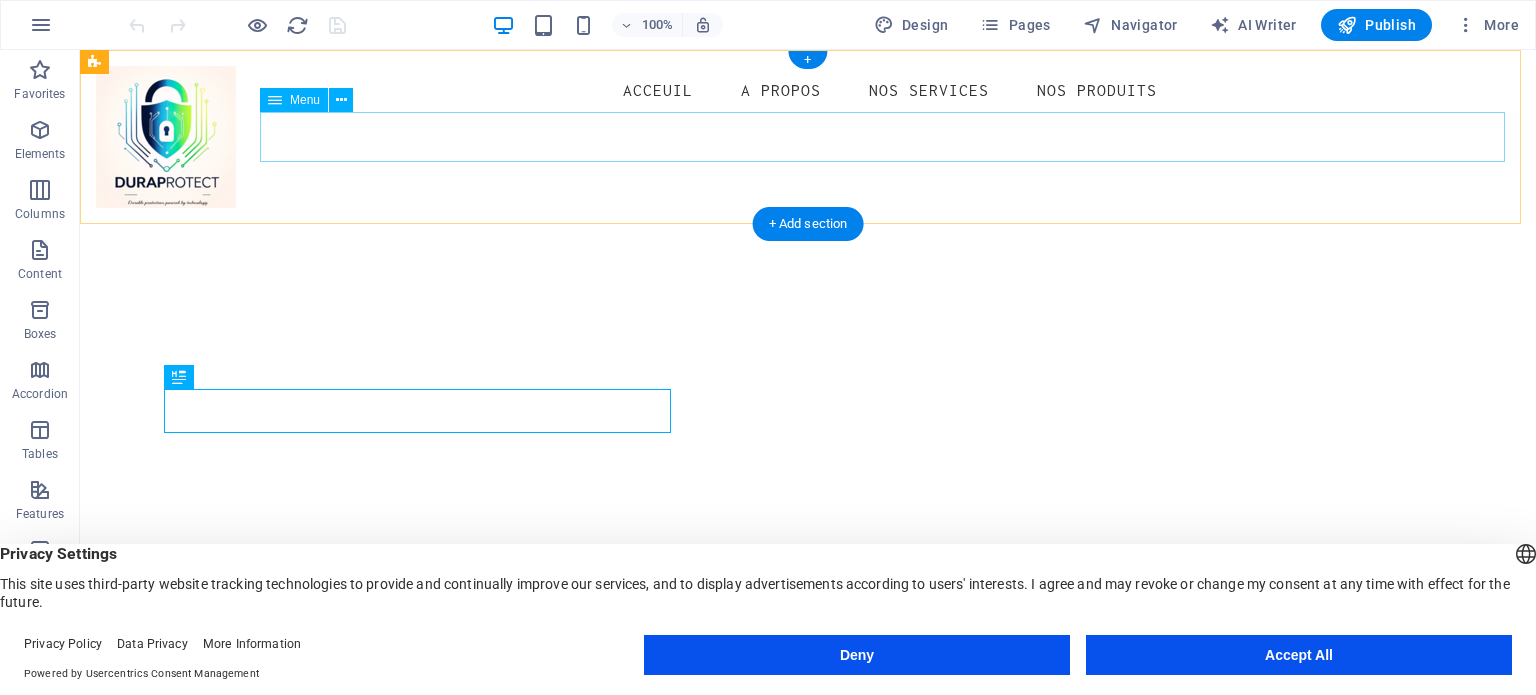 click on "Acceuil A propos Nos Services Nos Produits" at bounding box center (808, 91) 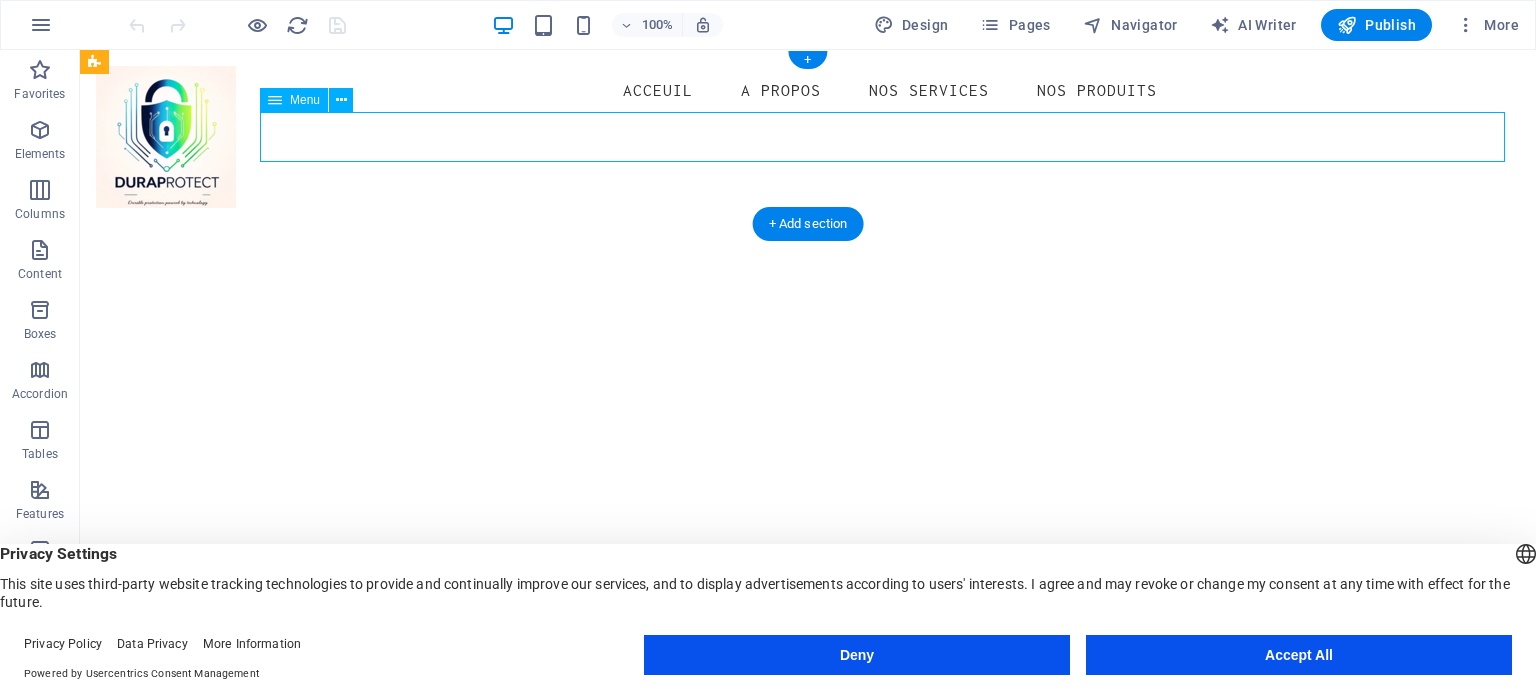 click on "Acceuil A propos Nos Services Nos Produits" at bounding box center [808, 91] 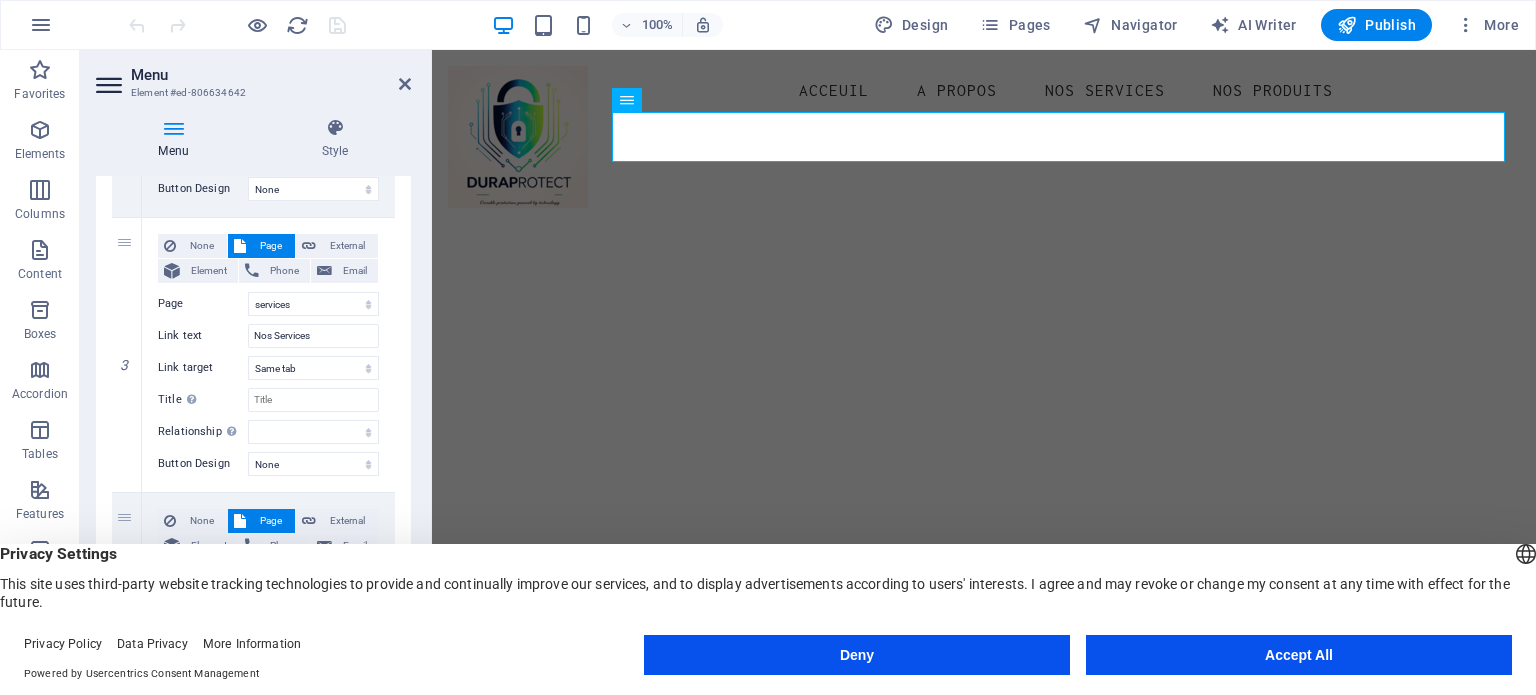 scroll, scrollTop: 700, scrollLeft: 0, axis: vertical 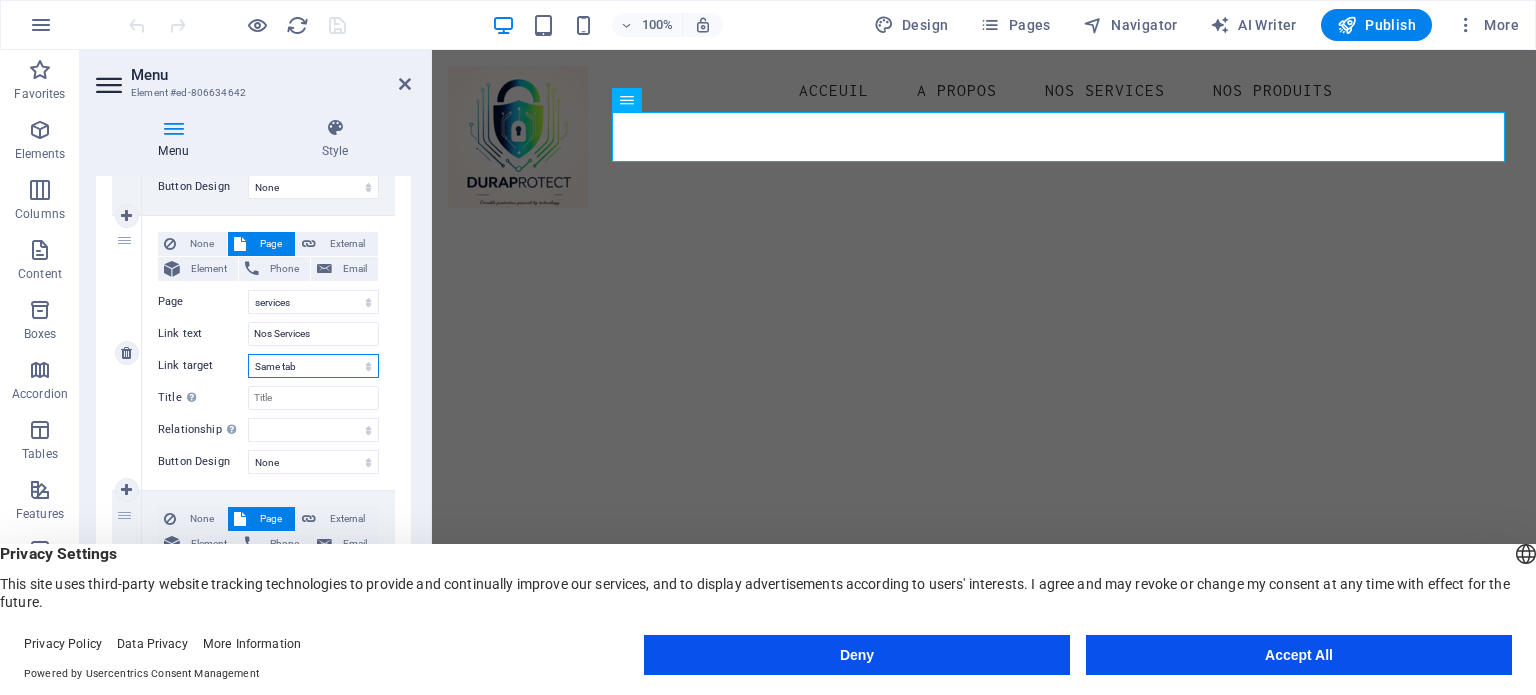 click on "New tab Same tab Overlay" at bounding box center (313, 366) 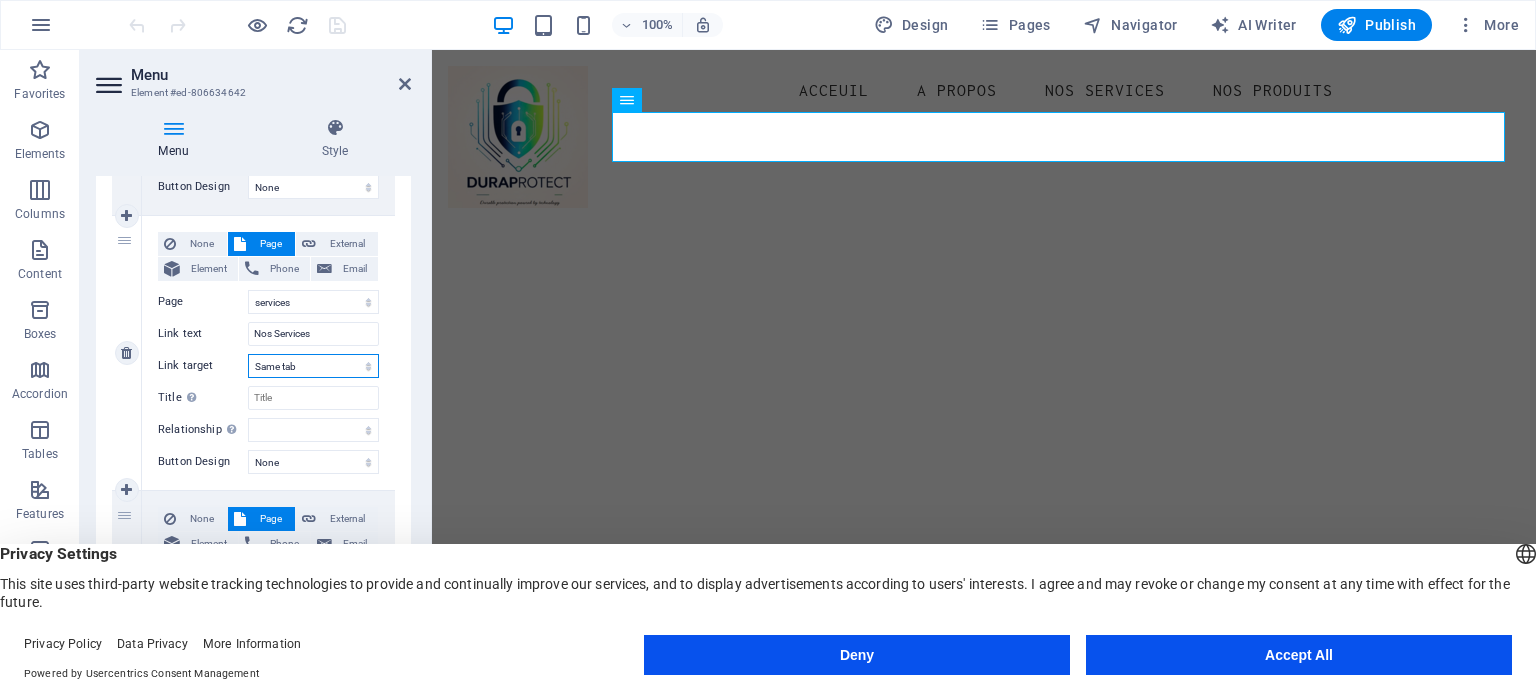 click on "New tab Same tab Overlay" at bounding box center (313, 366) 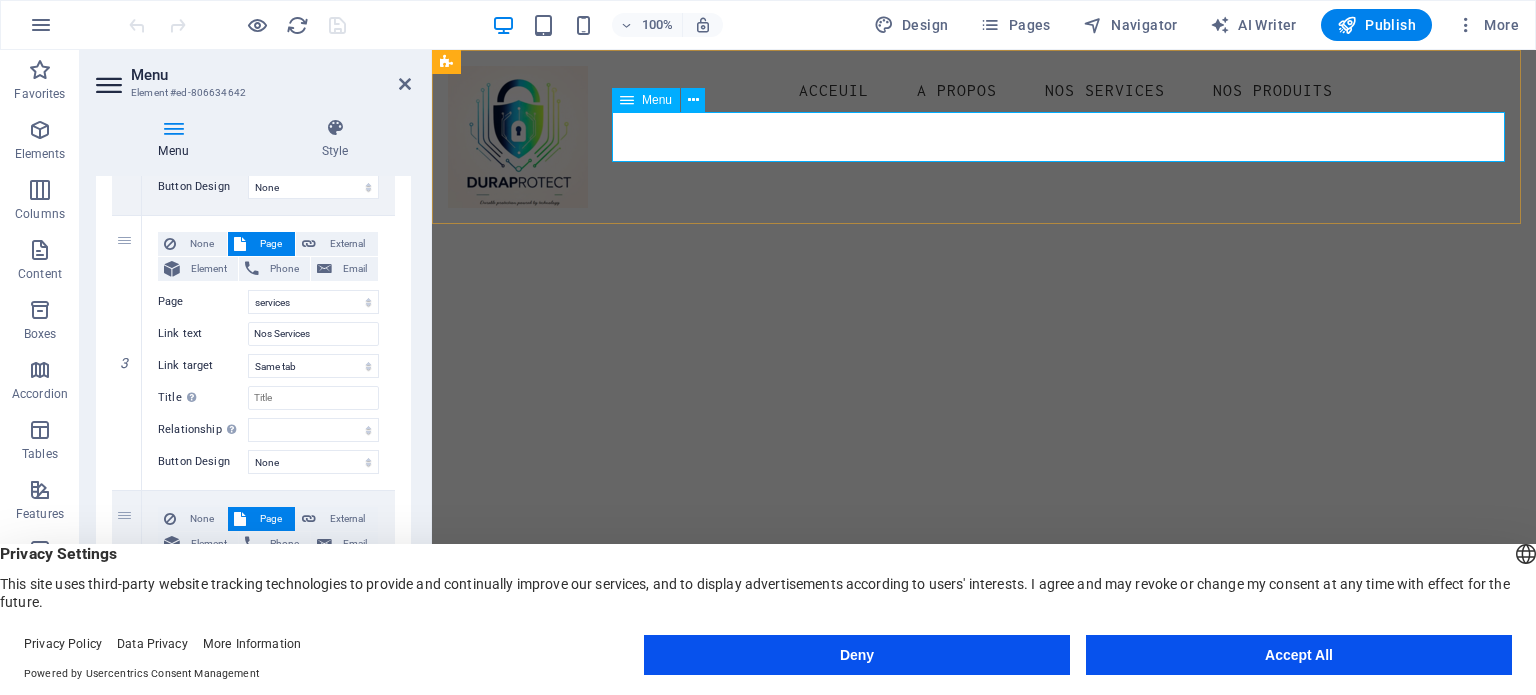 click on "Acceuil A propos Nos Services Nos Produits" at bounding box center [984, 91] 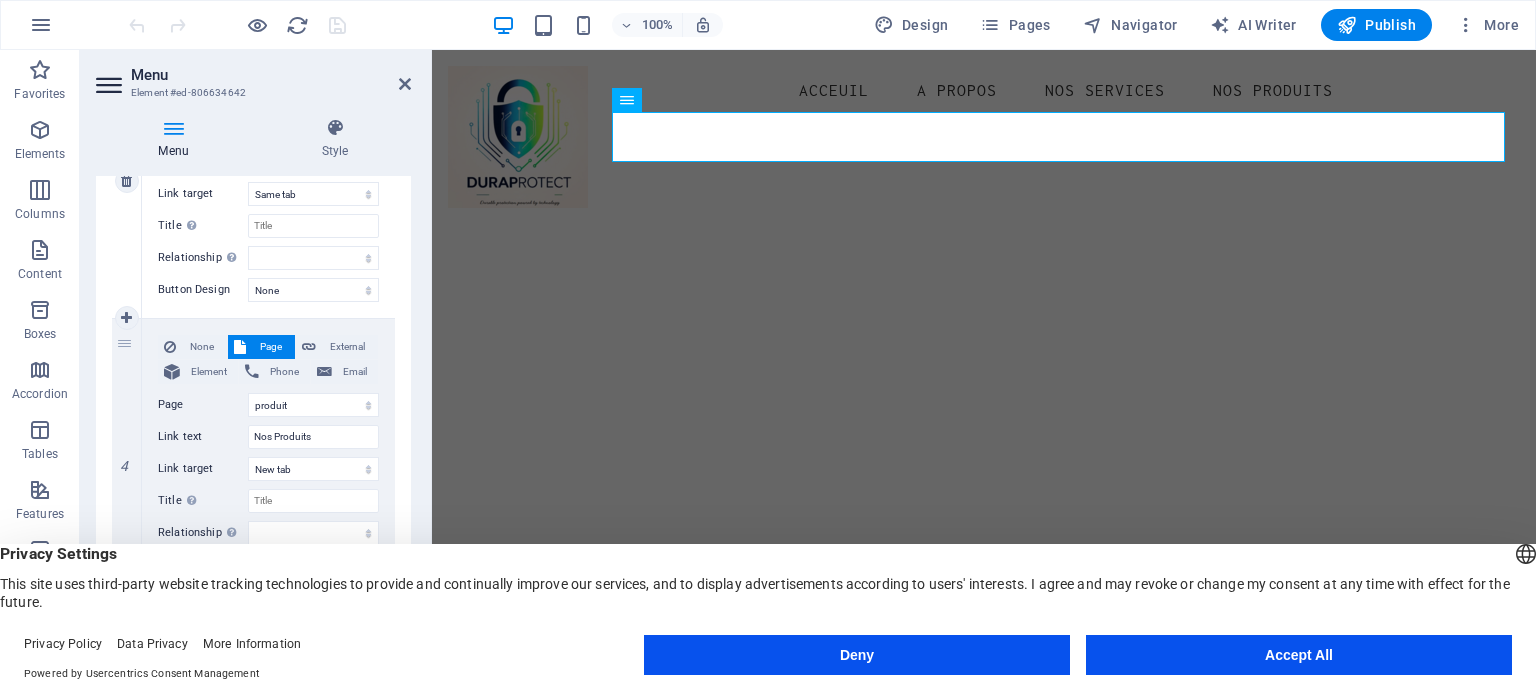 scroll, scrollTop: 872, scrollLeft: 0, axis: vertical 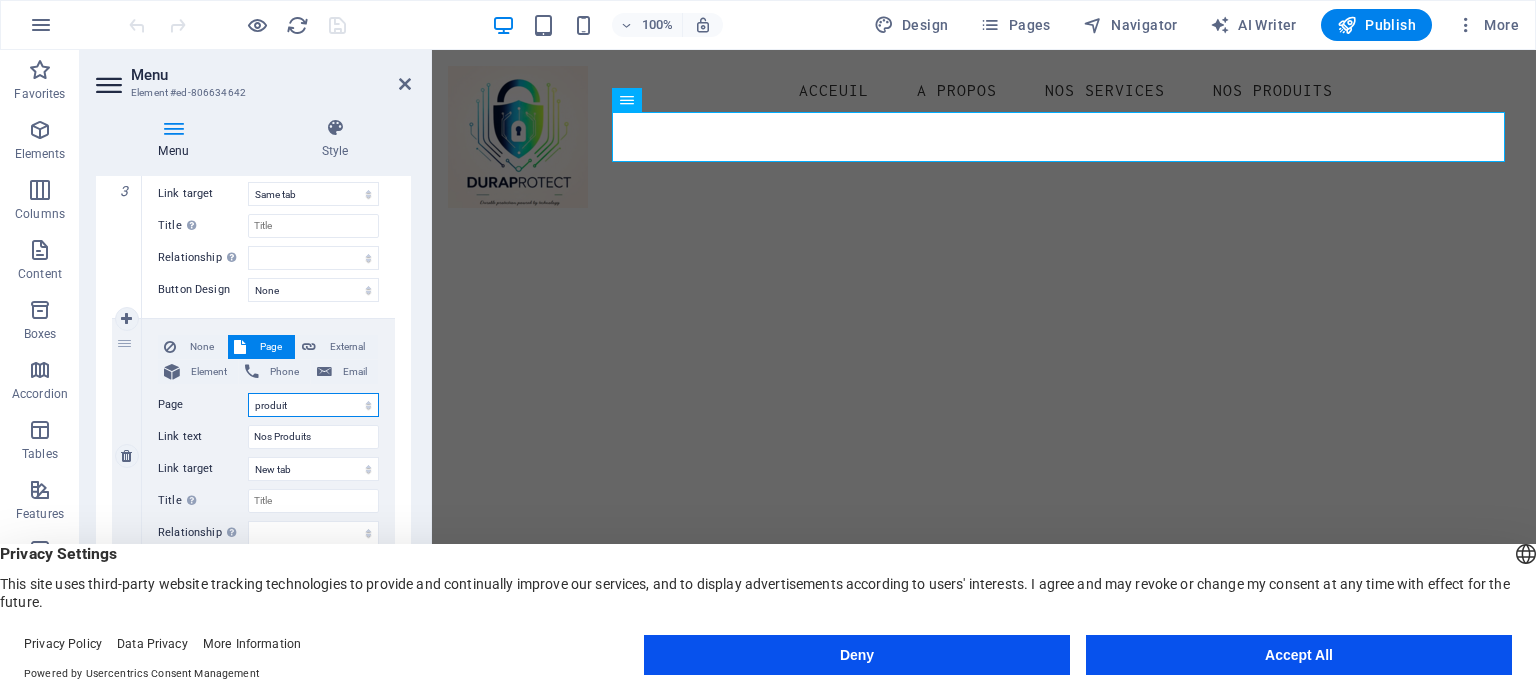 click on "Home Blog Subpage Legal Notice About us produit  services" at bounding box center (313, 405) 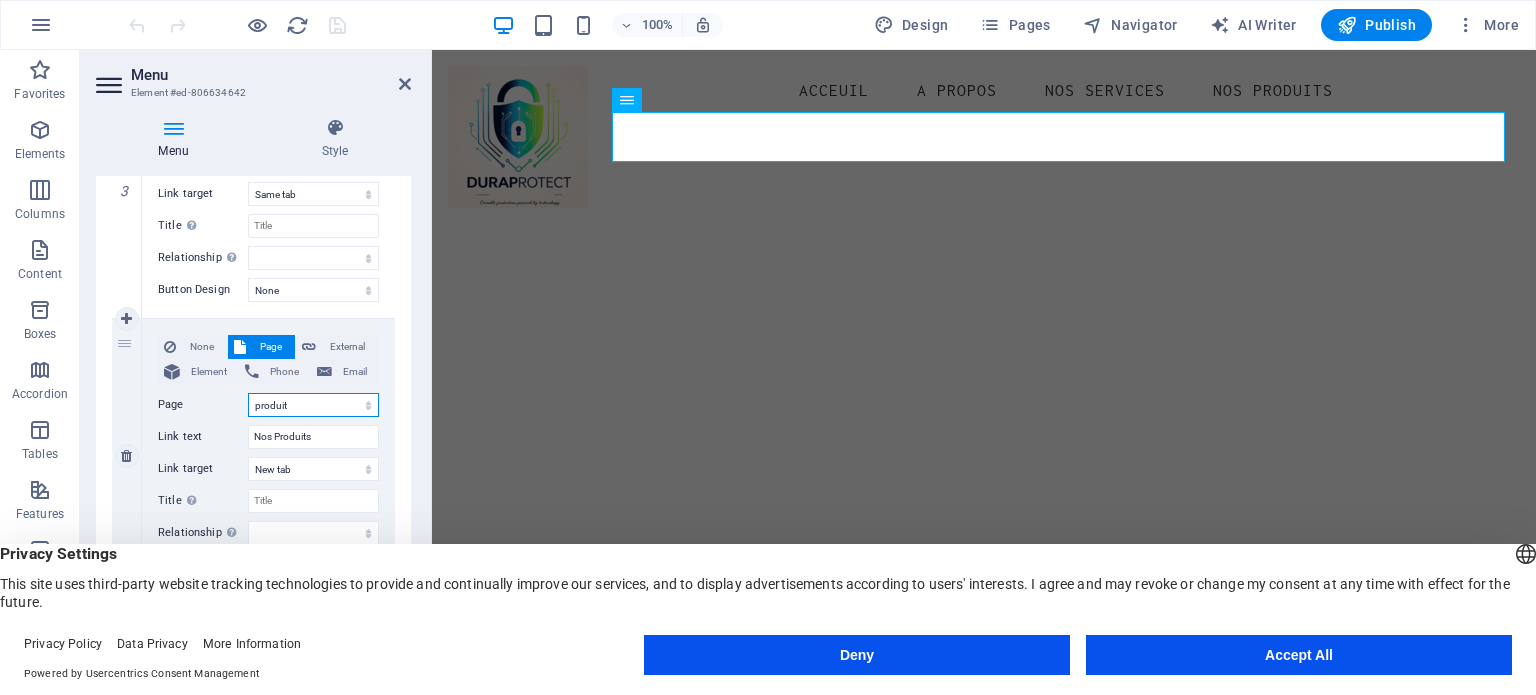 select on "6" 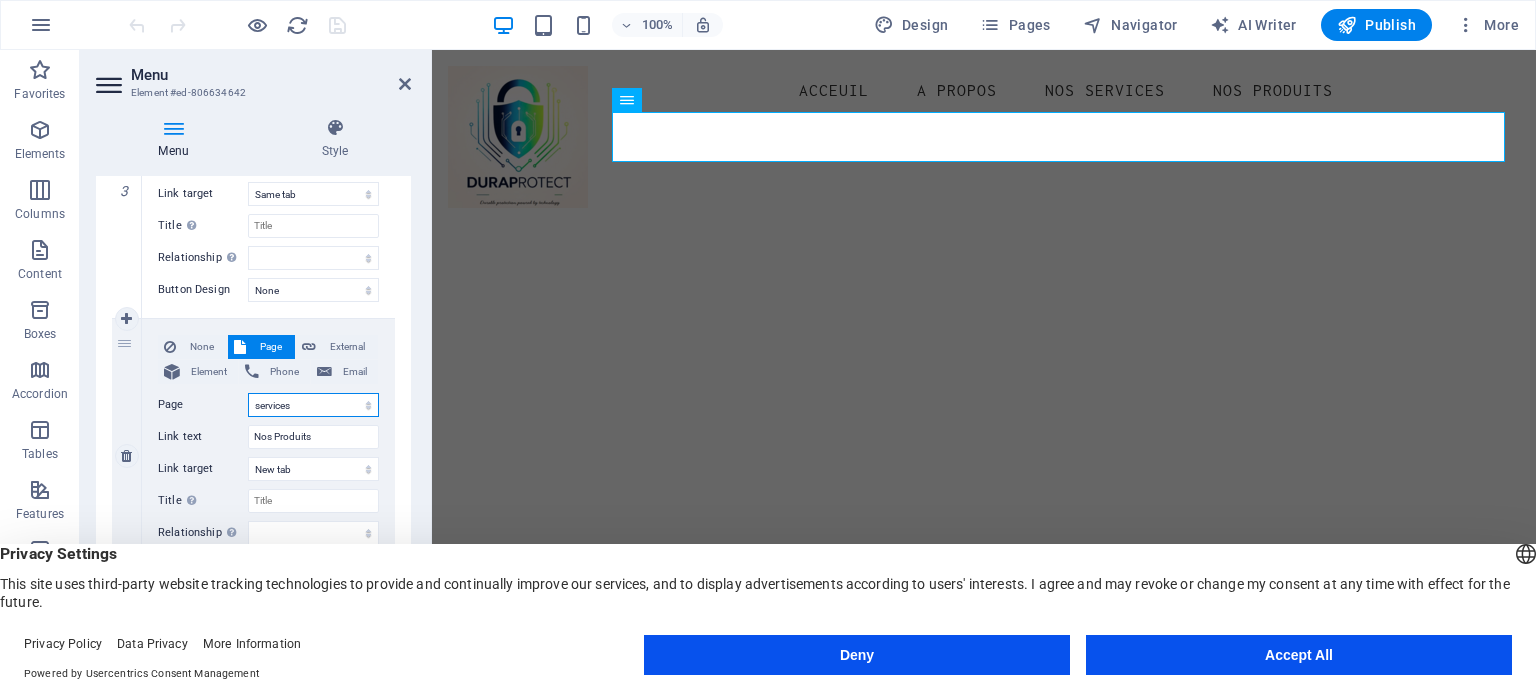 click on "Home Blog Subpage Legal Notice About us produit  services" at bounding box center [313, 405] 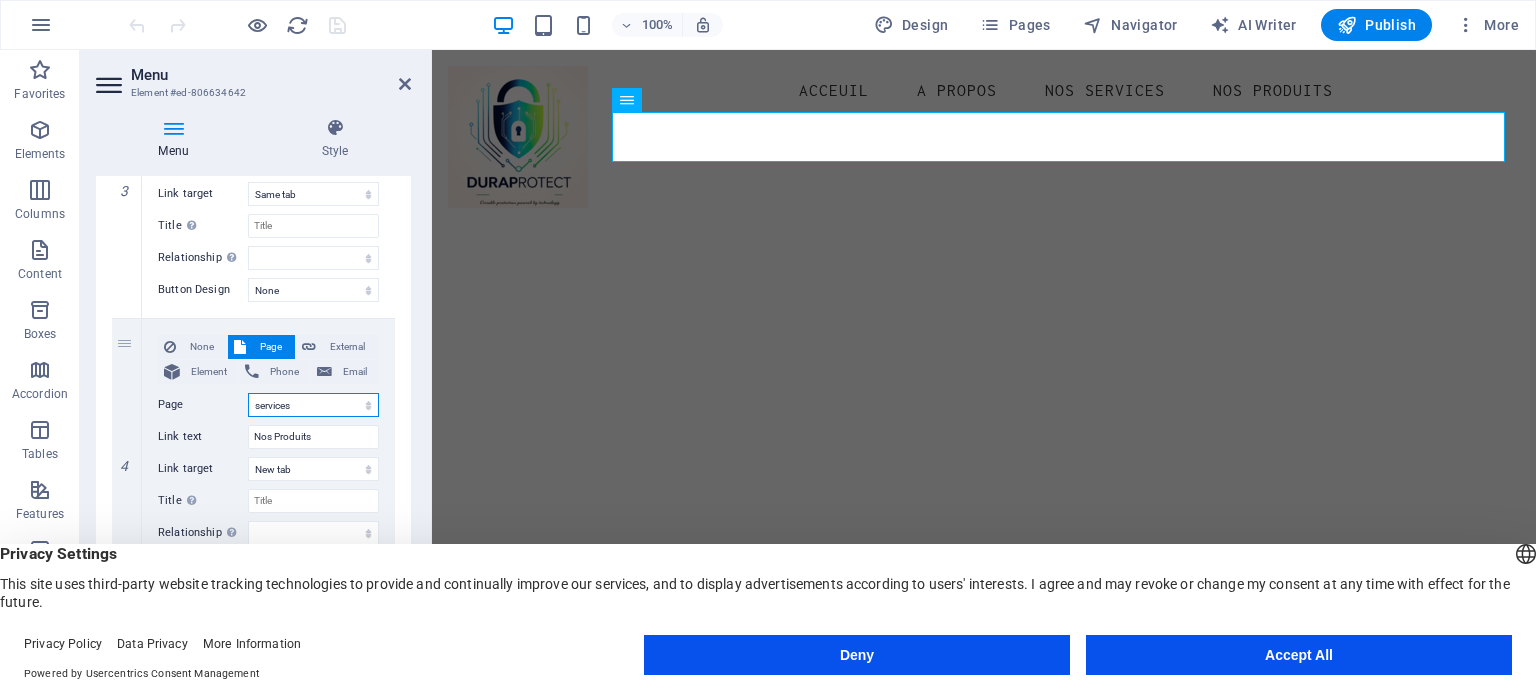 select 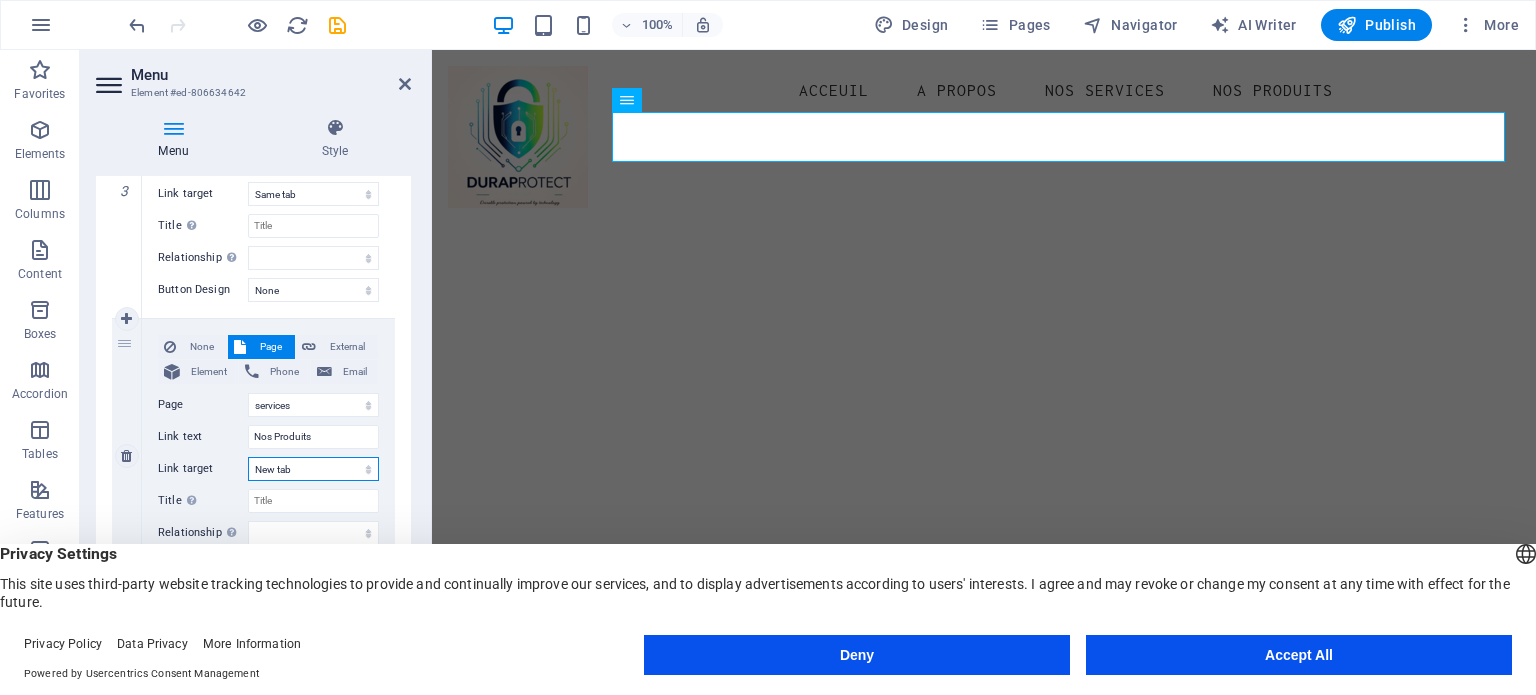 click on "New tab Same tab Overlay" at bounding box center [313, 469] 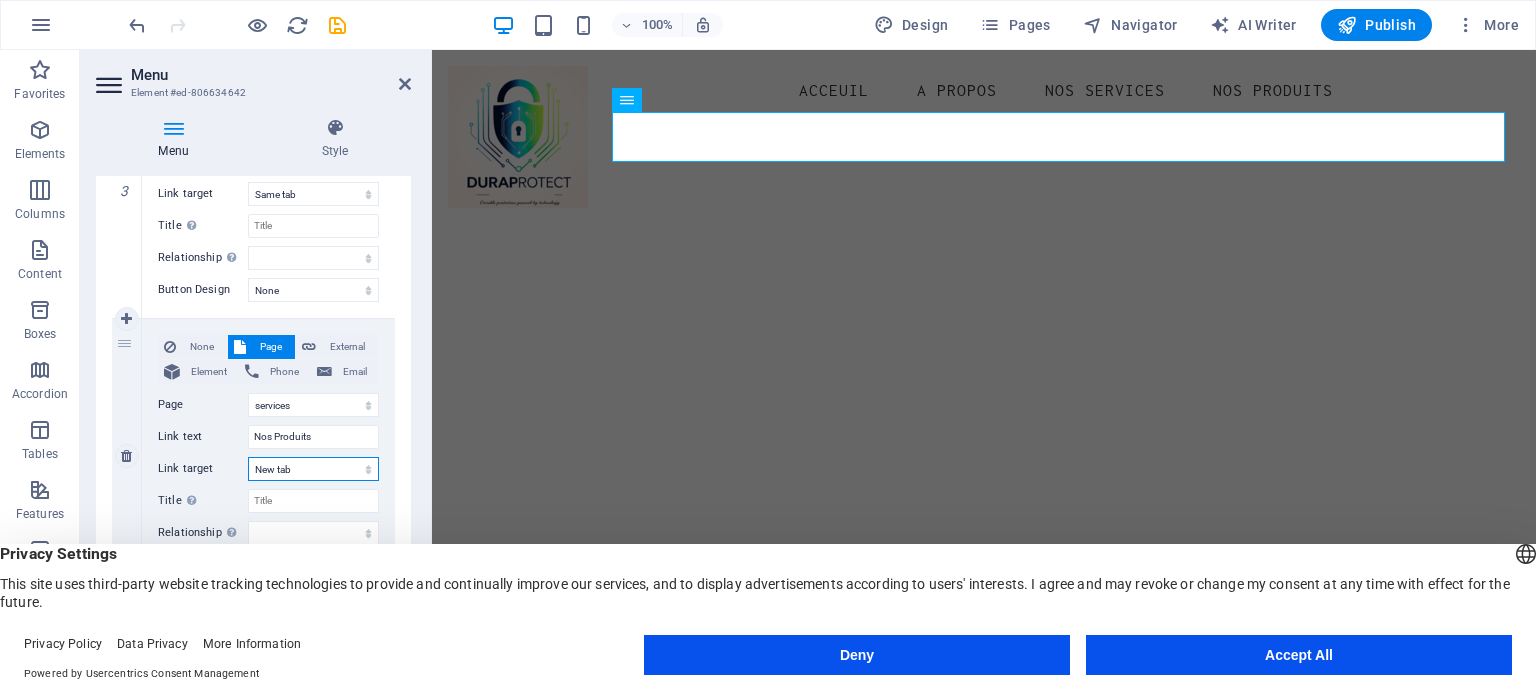 select 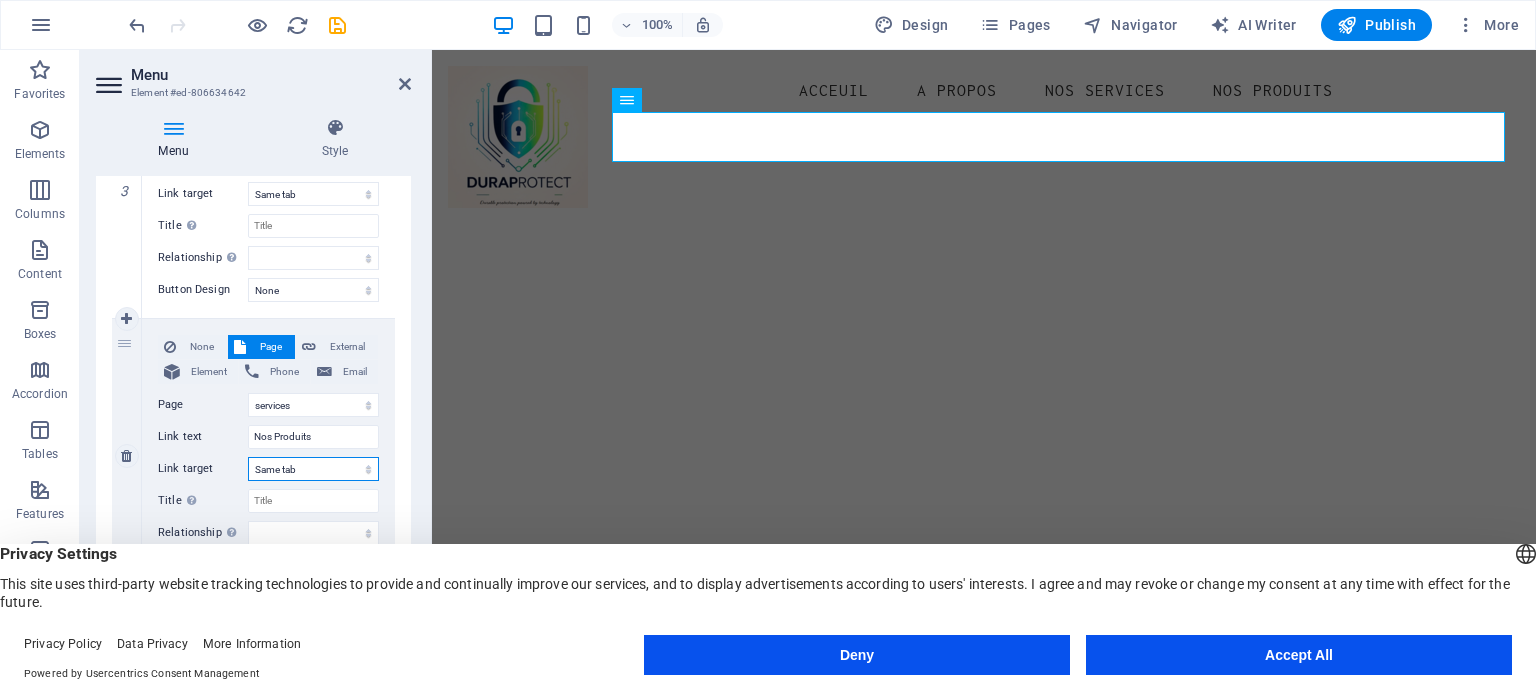 click on "New tab Same tab Overlay" at bounding box center [313, 469] 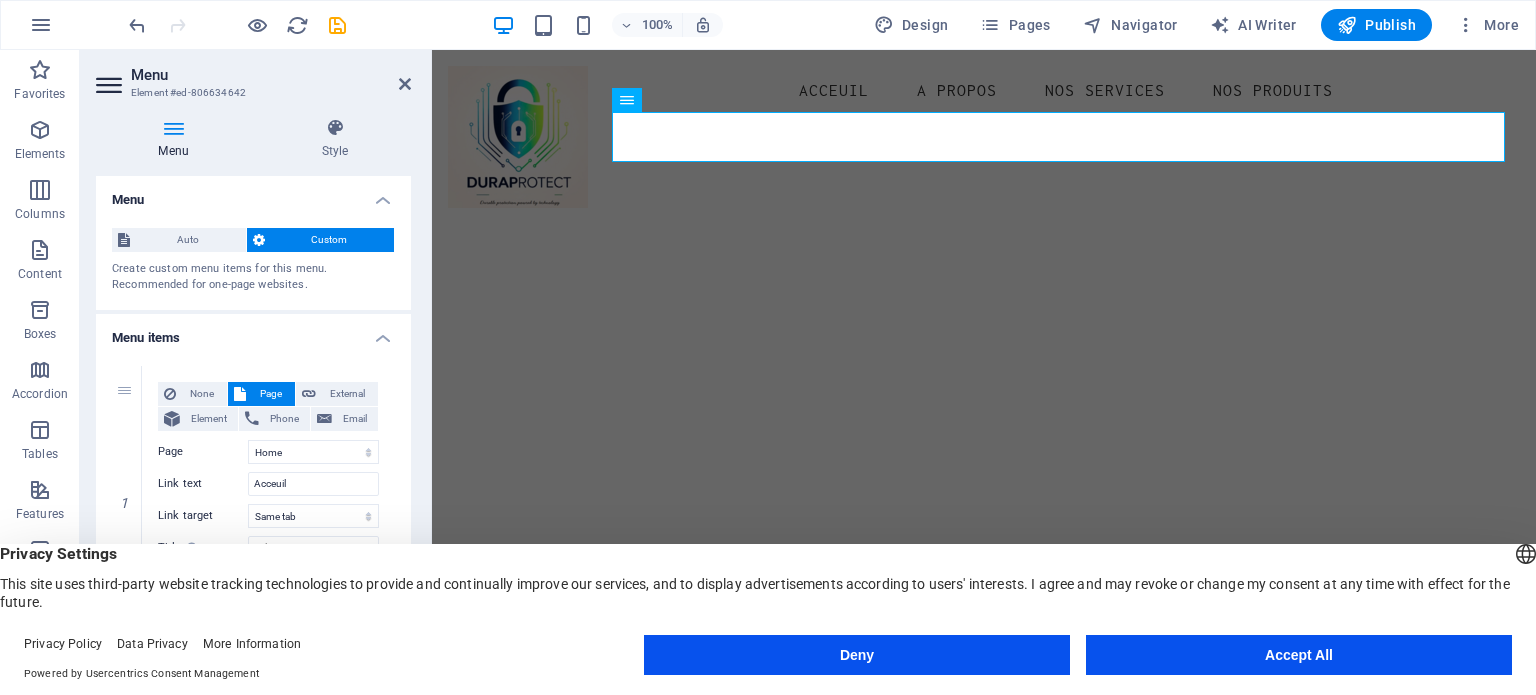 scroll, scrollTop: 0, scrollLeft: 0, axis: both 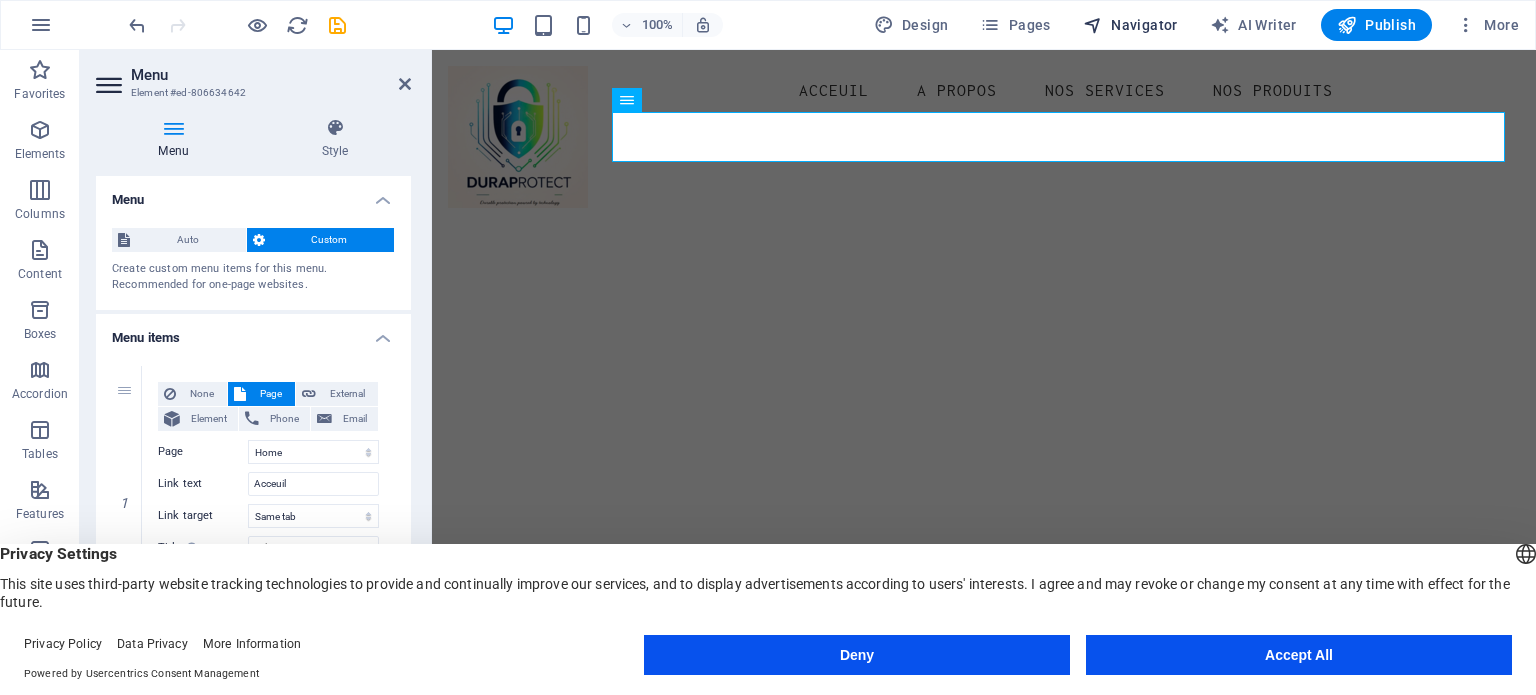 click on "Navigator" at bounding box center [1130, 25] 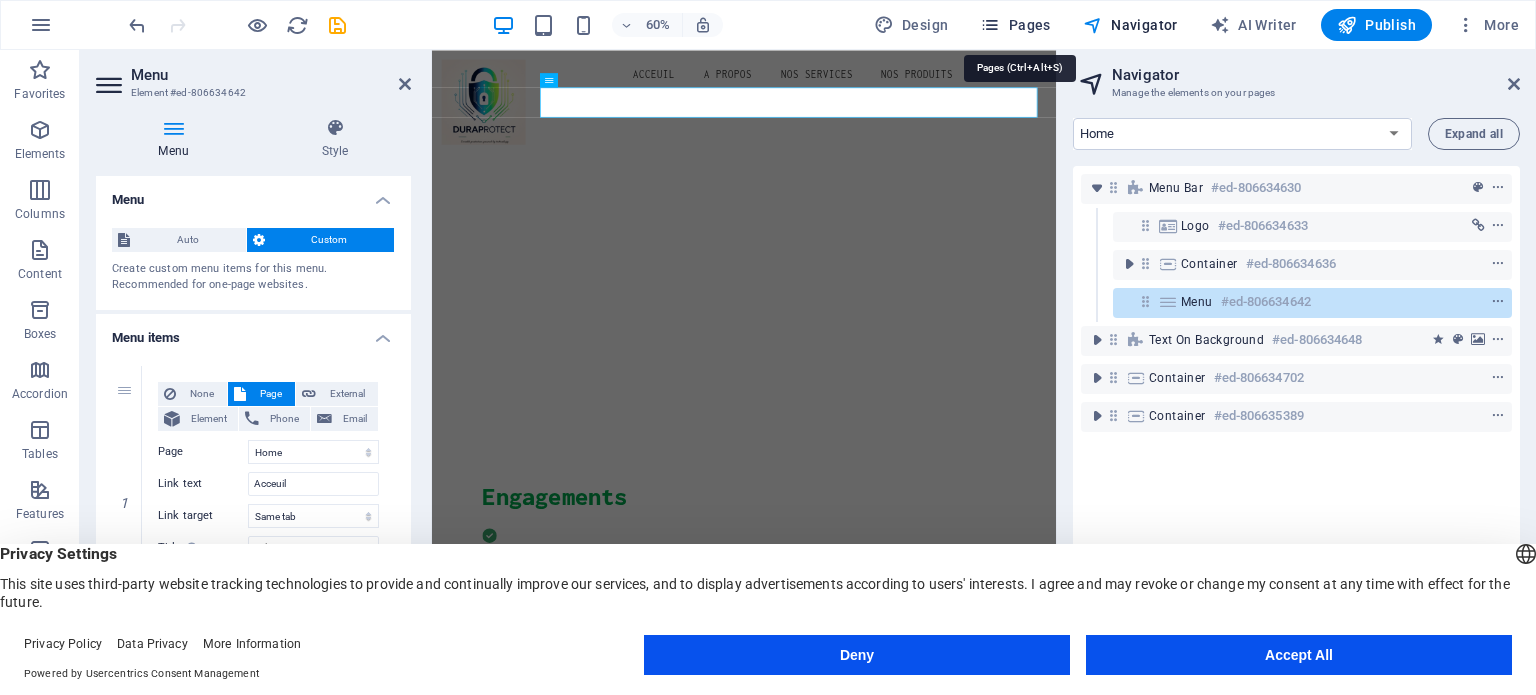 click on "Pages" at bounding box center (1015, 25) 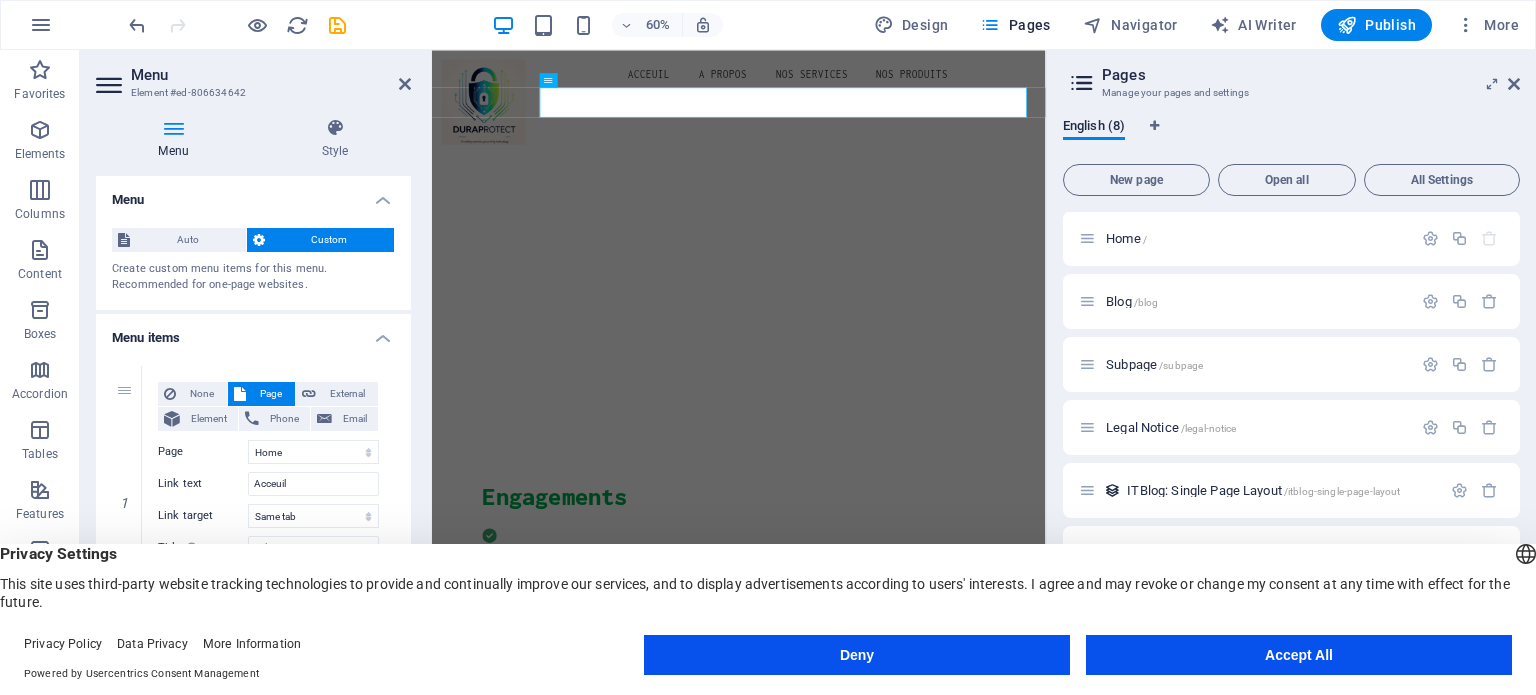 scroll, scrollTop: 0, scrollLeft: 0, axis: both 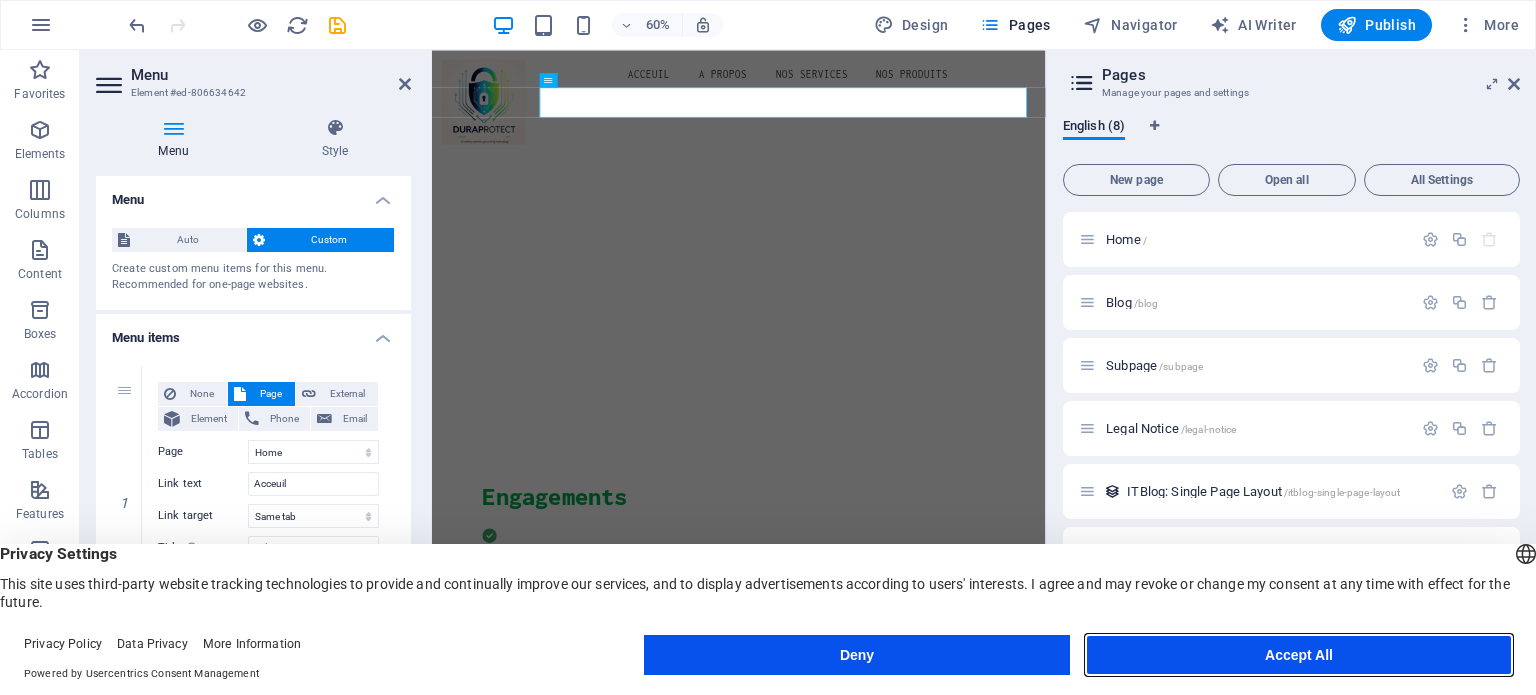 click on "Accept All" at bounding box center (1299, 655) 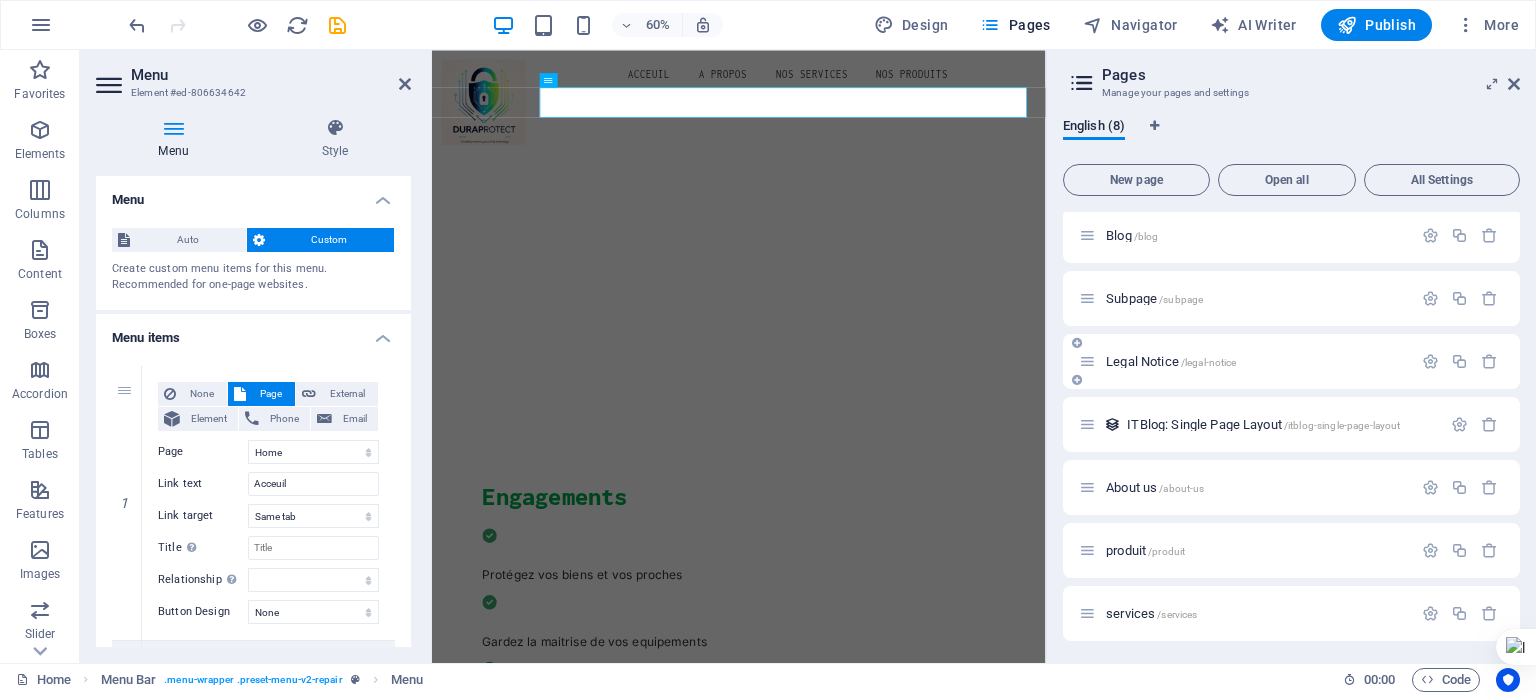 scroll, scrollTop: 68, scrollLeft: 0, axis: vertical 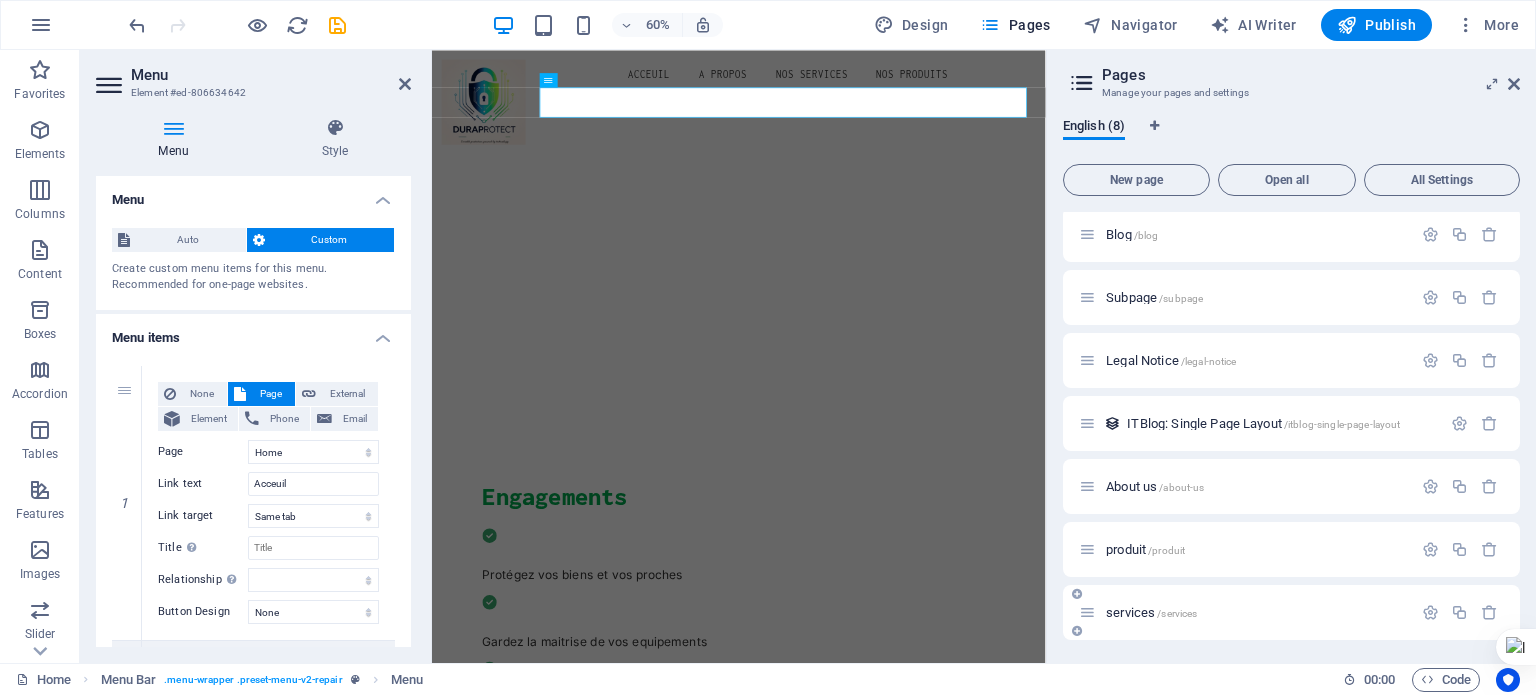 click on "services /services" at bounding box center [1151, 612] 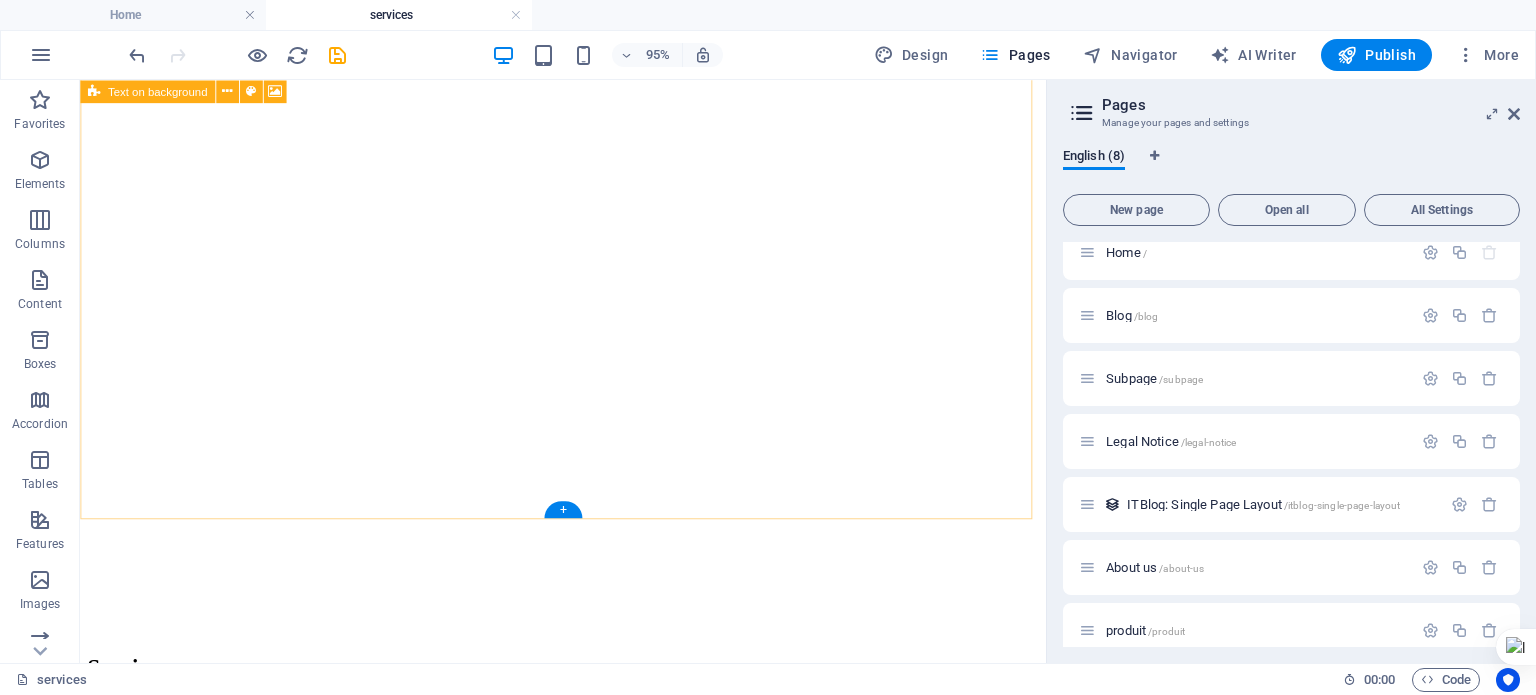 scroll, scrollTop: 300, scrollLeft: 0, axis: vertical 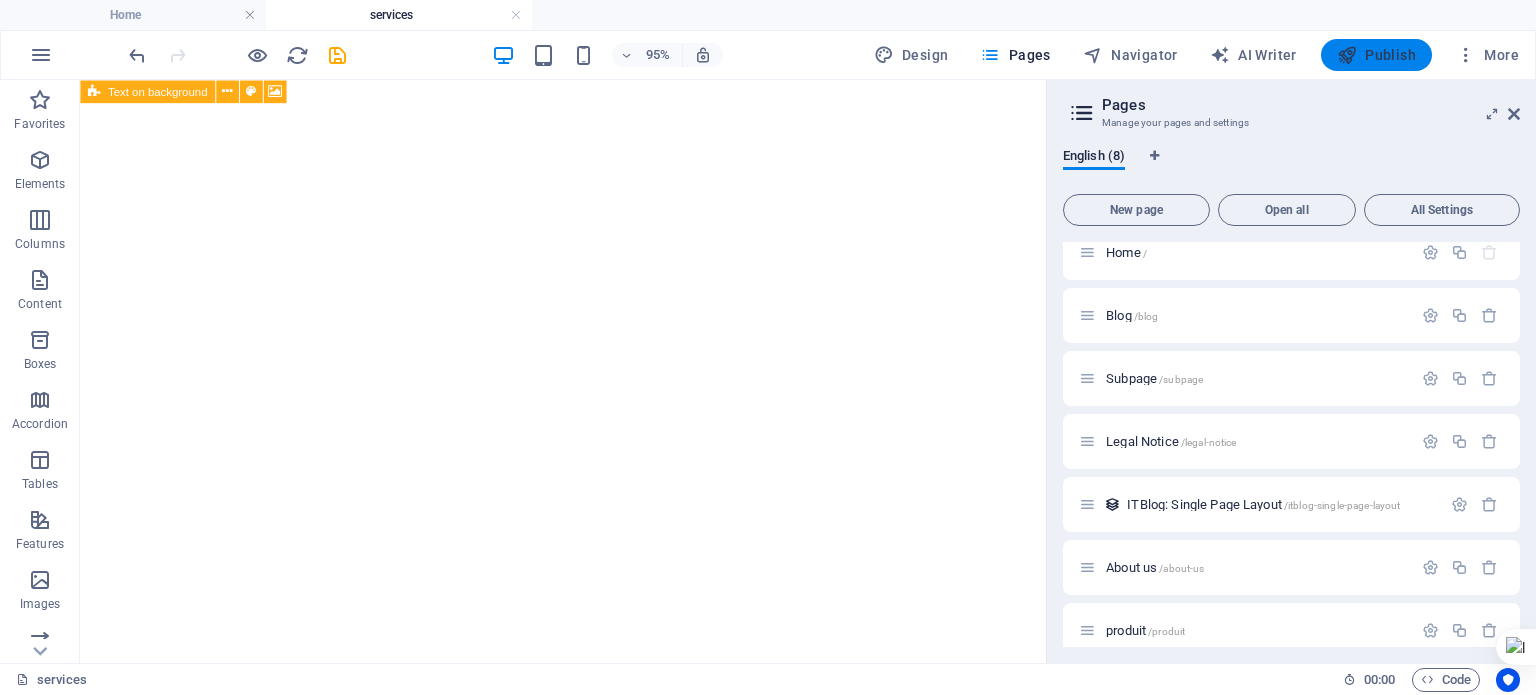 click on "Publish" at bounding box center (1376, 55) 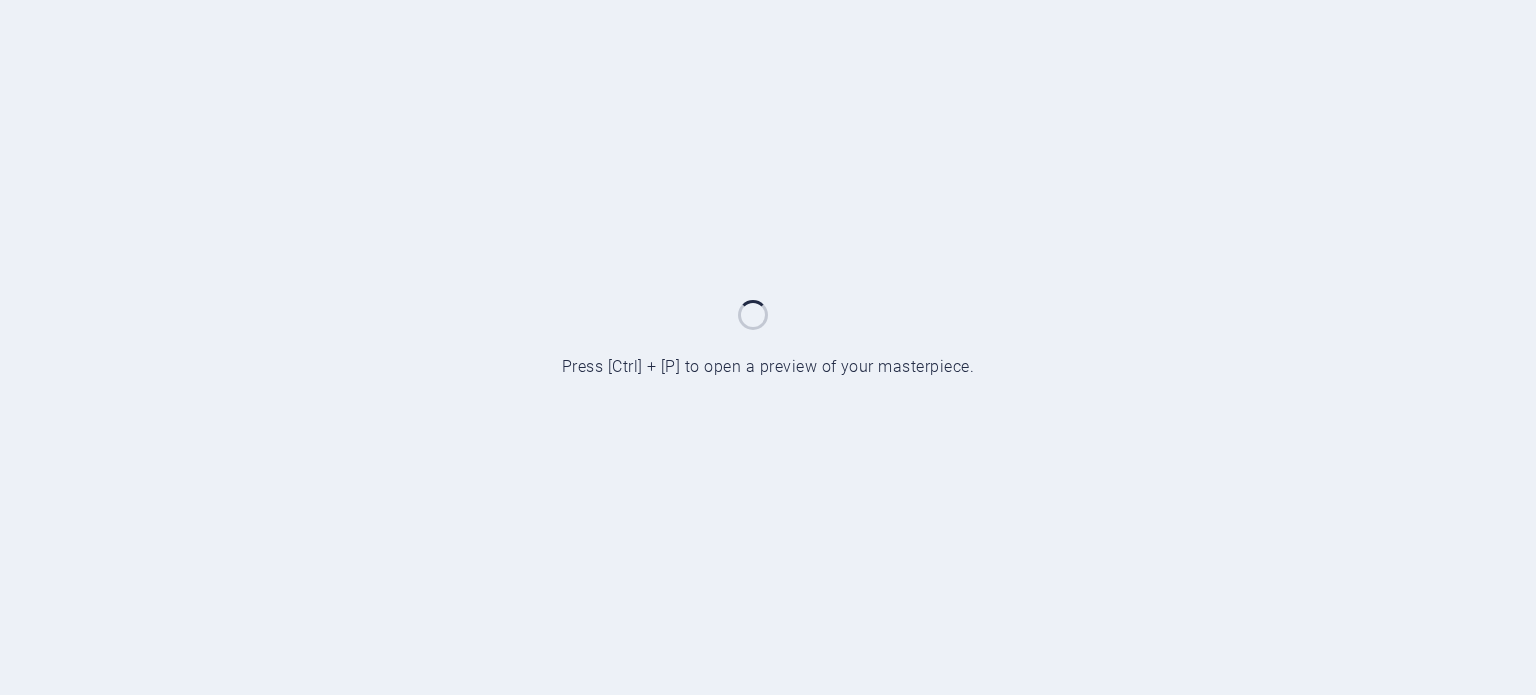 scroll, scrollTop: 0, scrollLeft: 0, axis: both 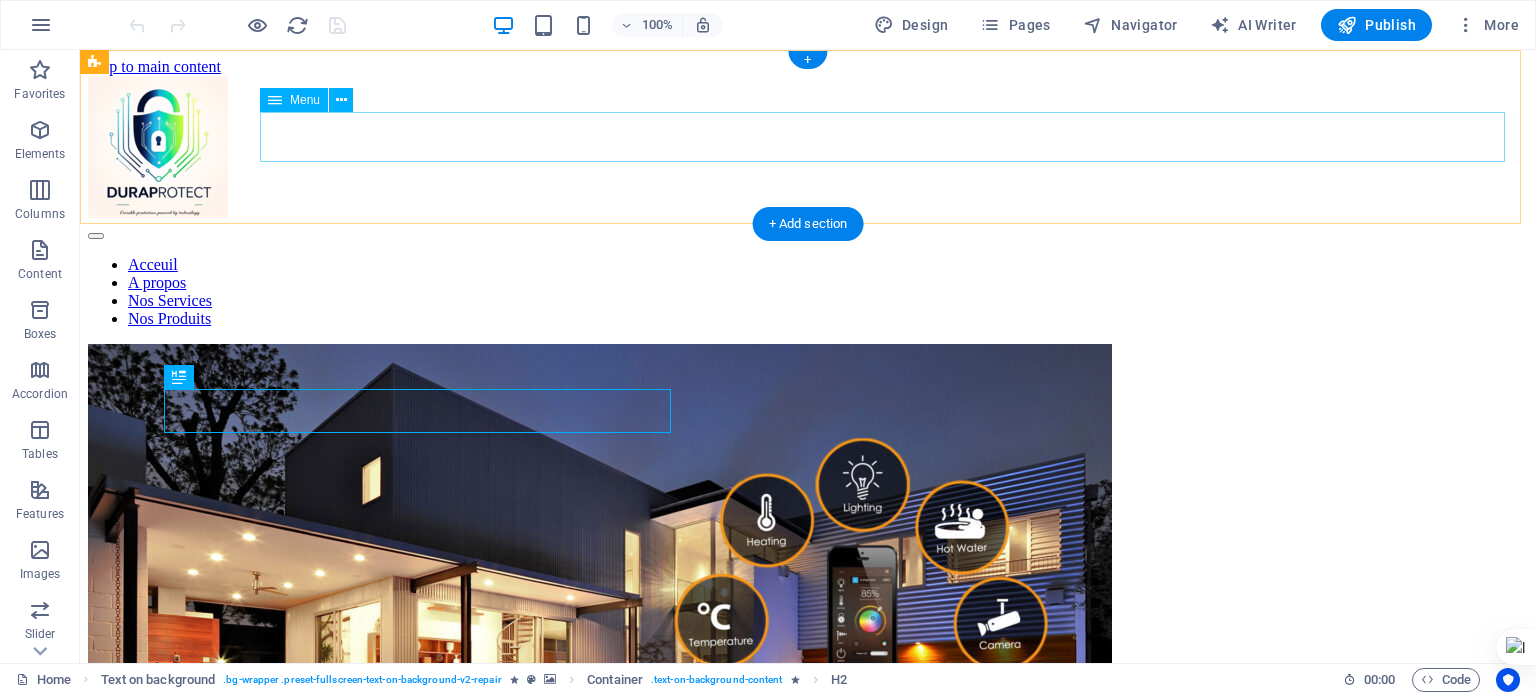 click on "Acceuil A propos Nos Services Nos Produits" at bounding box center [808, 292] 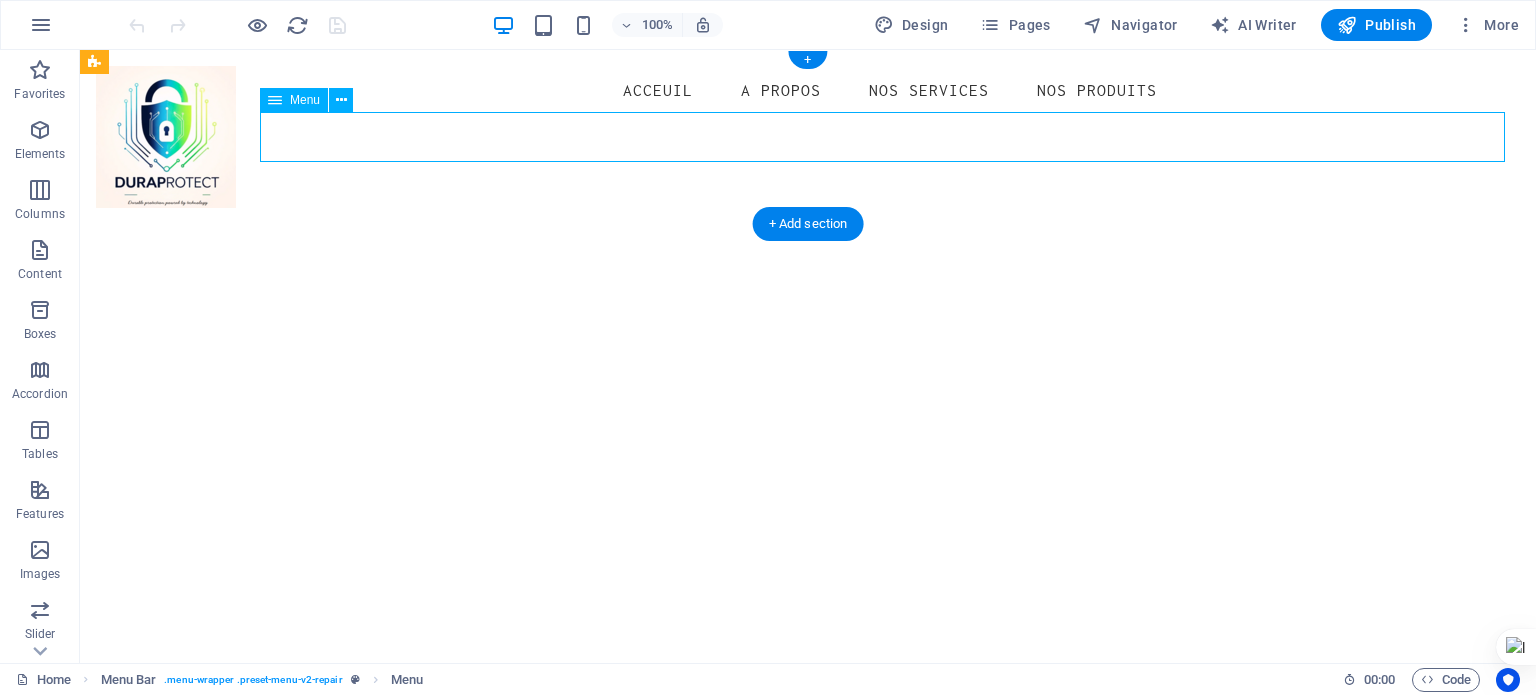 click on "Acceuil A propos Nos Services Nos Produits" at bounding box center (808, 91) 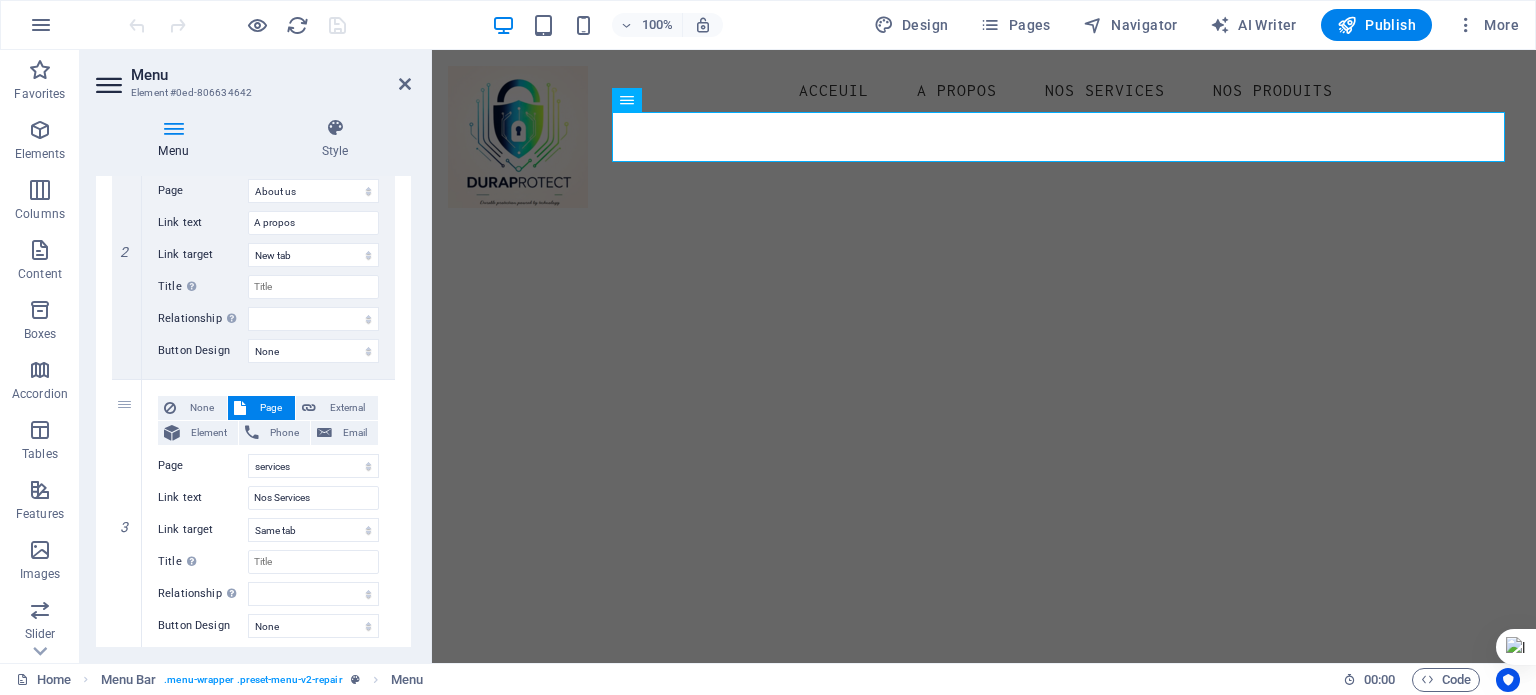 scroll, scrollTop: 539, scrollLeft: 0, axis: vertical 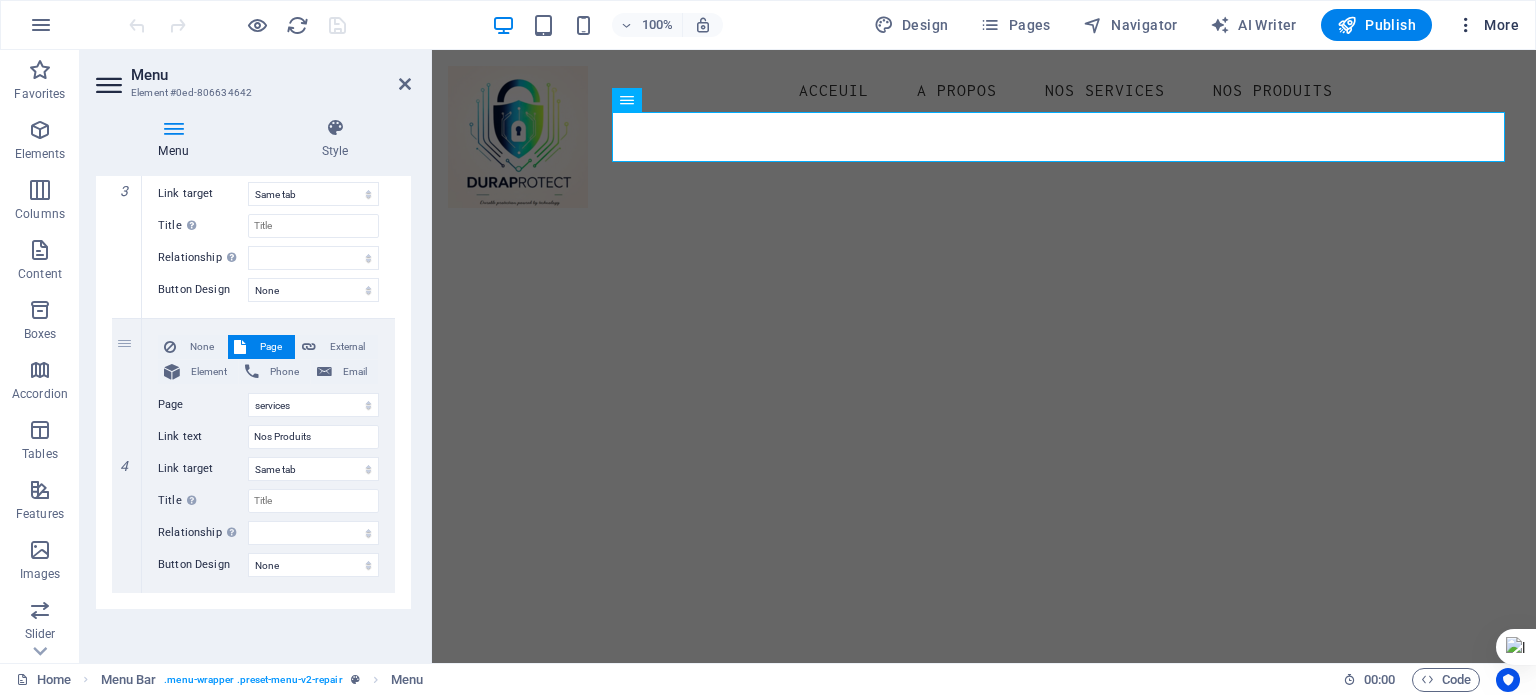 click on "More" at bounding box center (1487, 25) 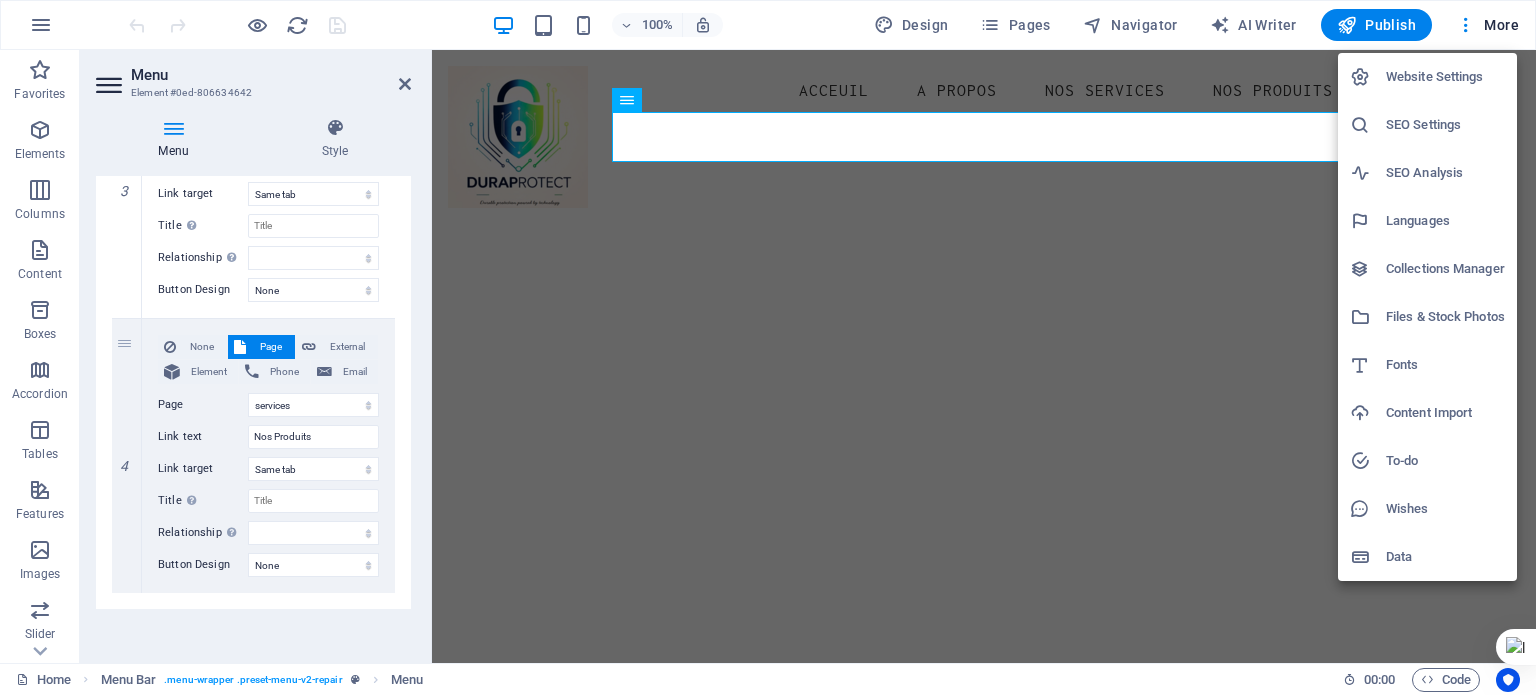 click on "Website Settings" at bounding box center [1445, 77] 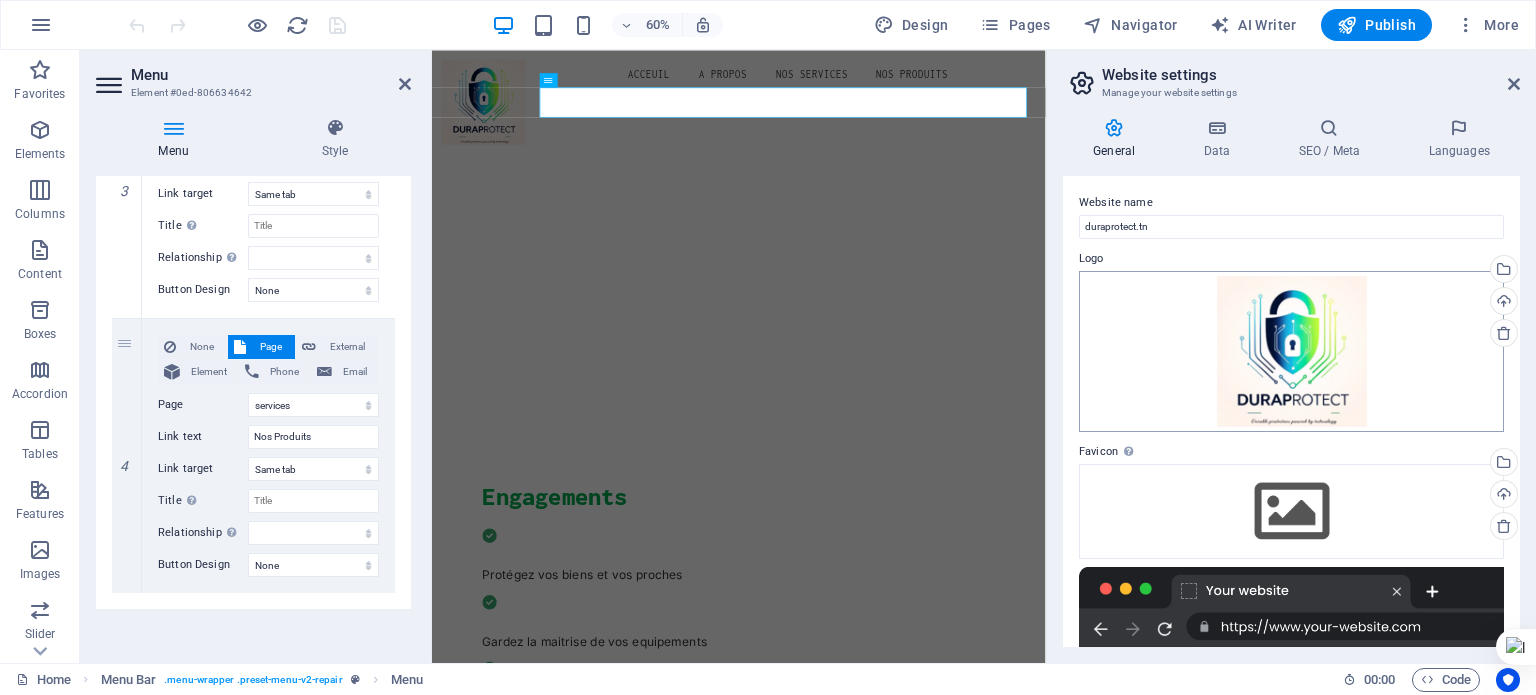 scroll, scrollTop: 0, scrollLeft: 0, axis: both 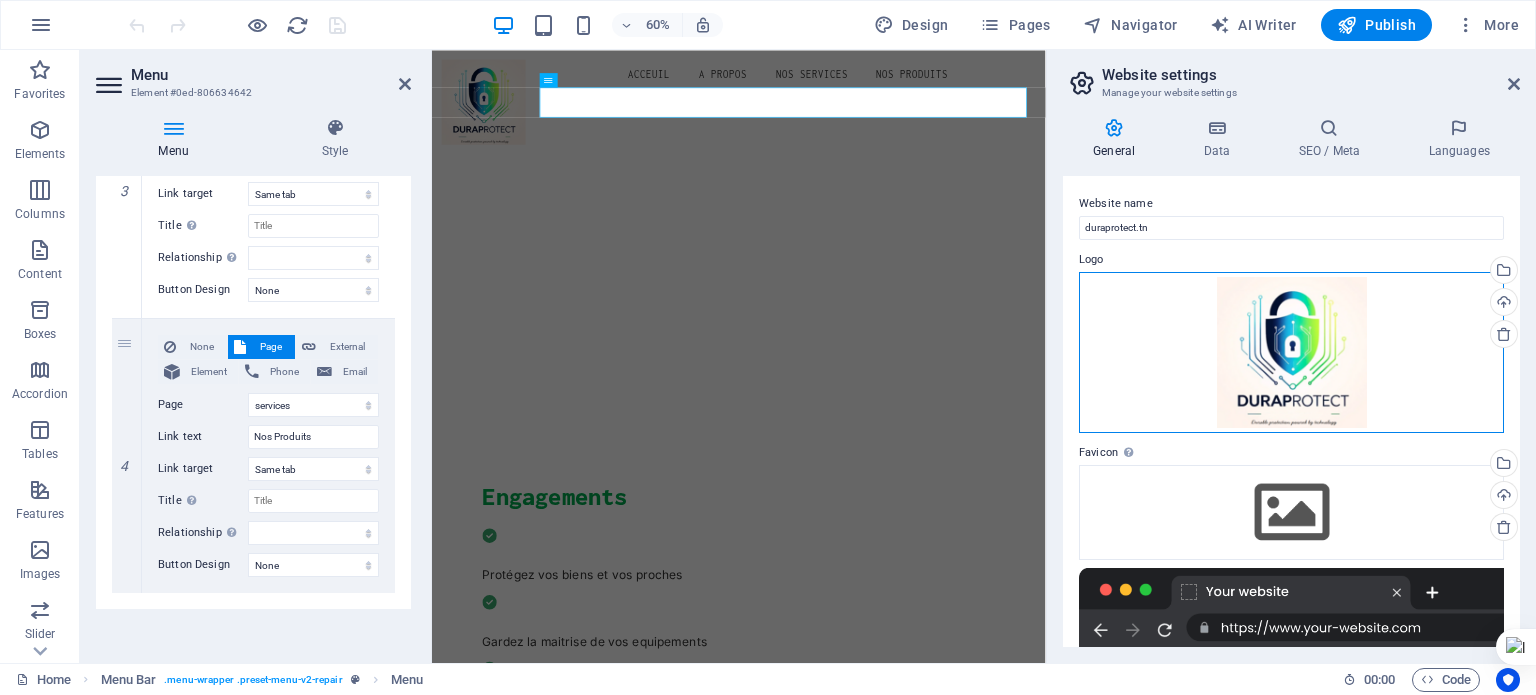 click on "Drag files here, click to choose files or select files from Files or our free stock photos & videos" at bounding box center (1291, 353) 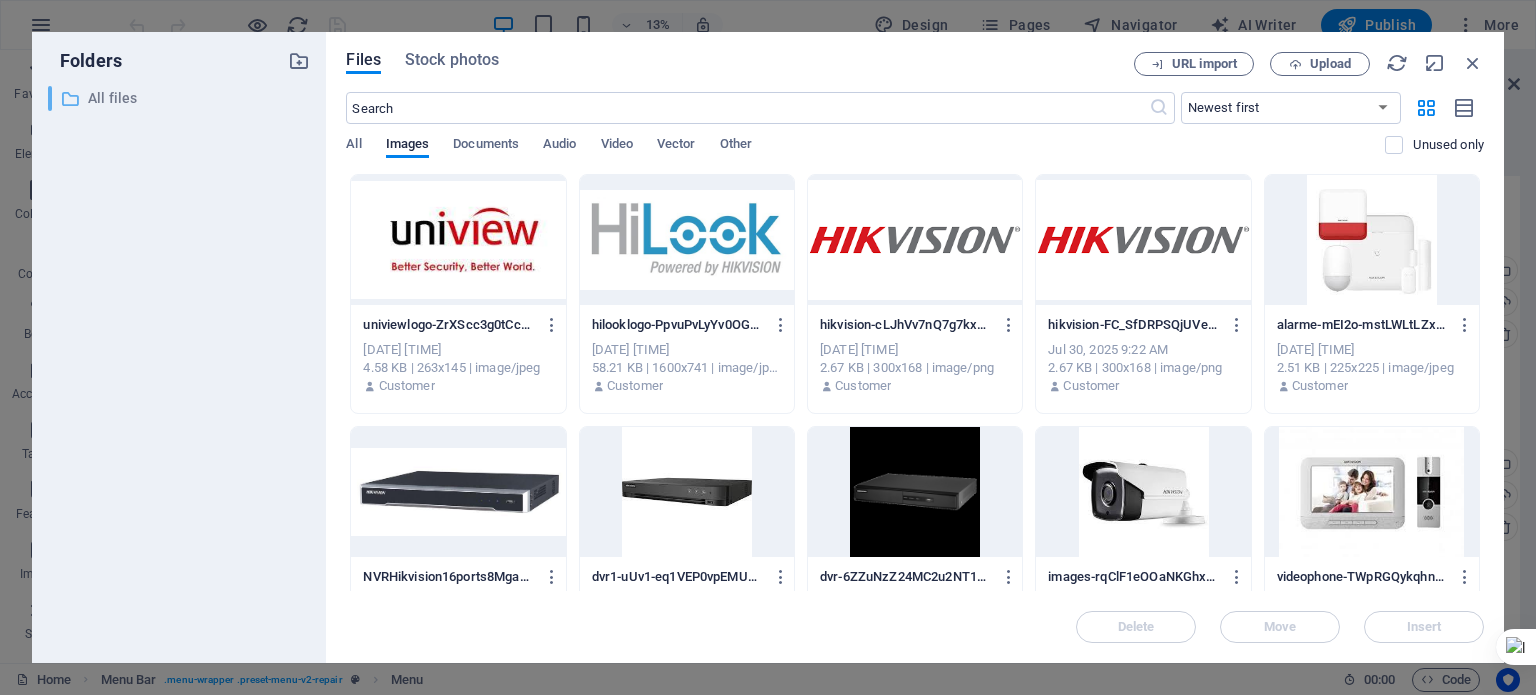 click on "All files" at bounding box center (181, 98) 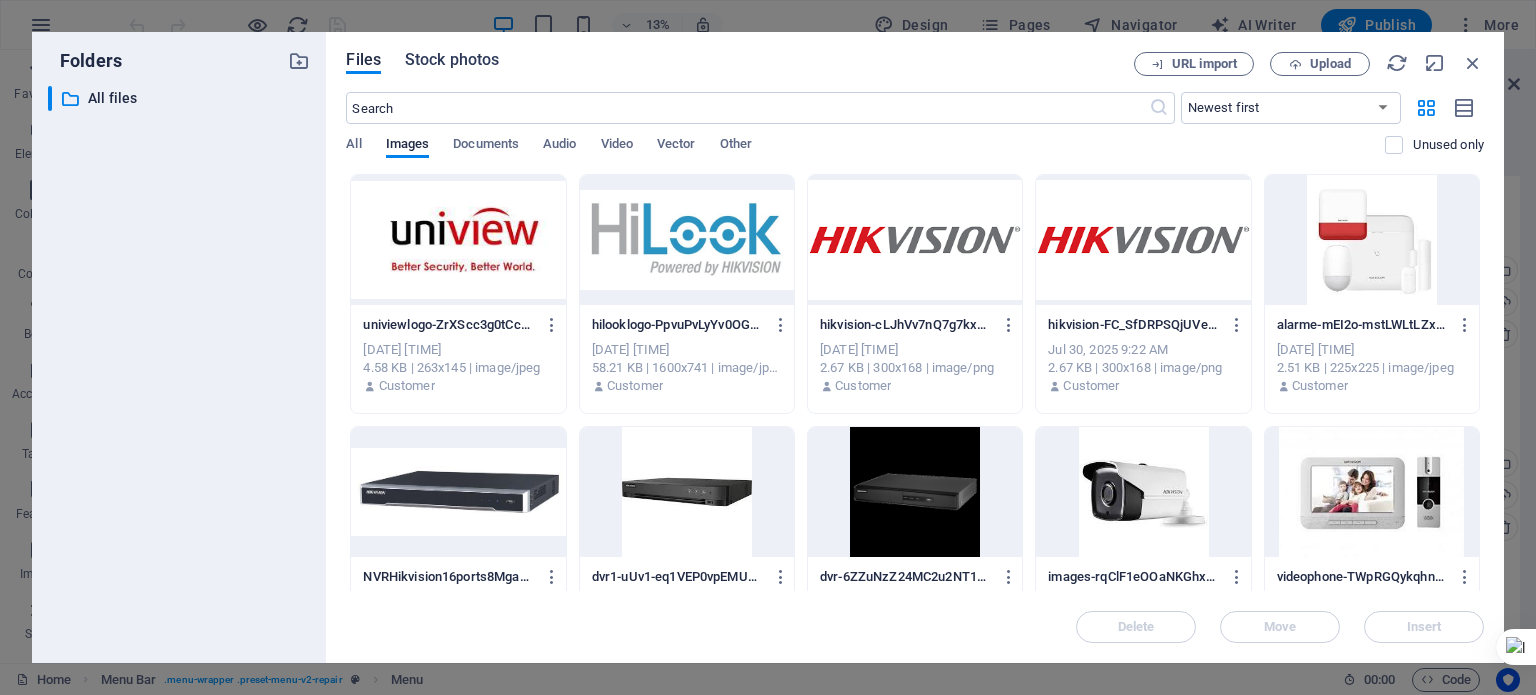click on "Stock photos" at bounding box center [452, 60] 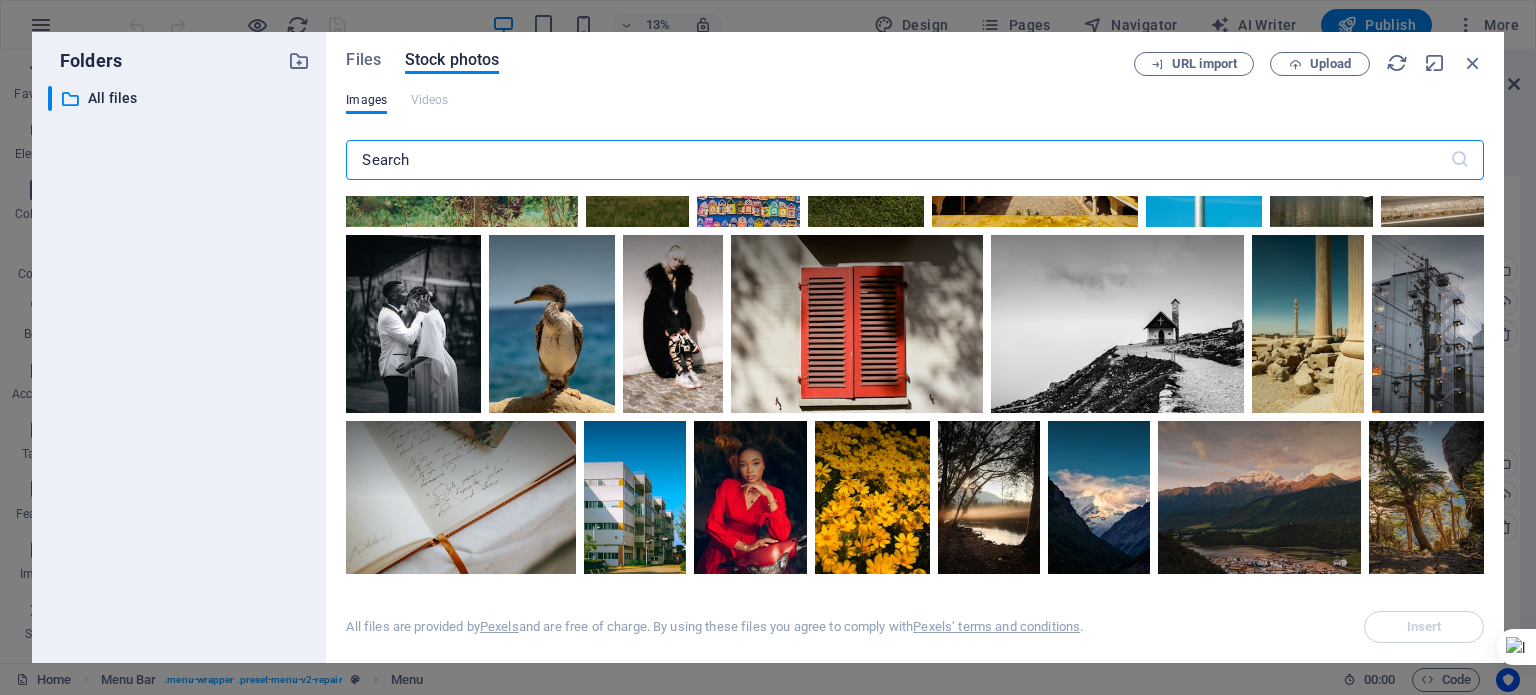 scroll, scrollTop: 100, scrollLeft: 0, axis: vertical 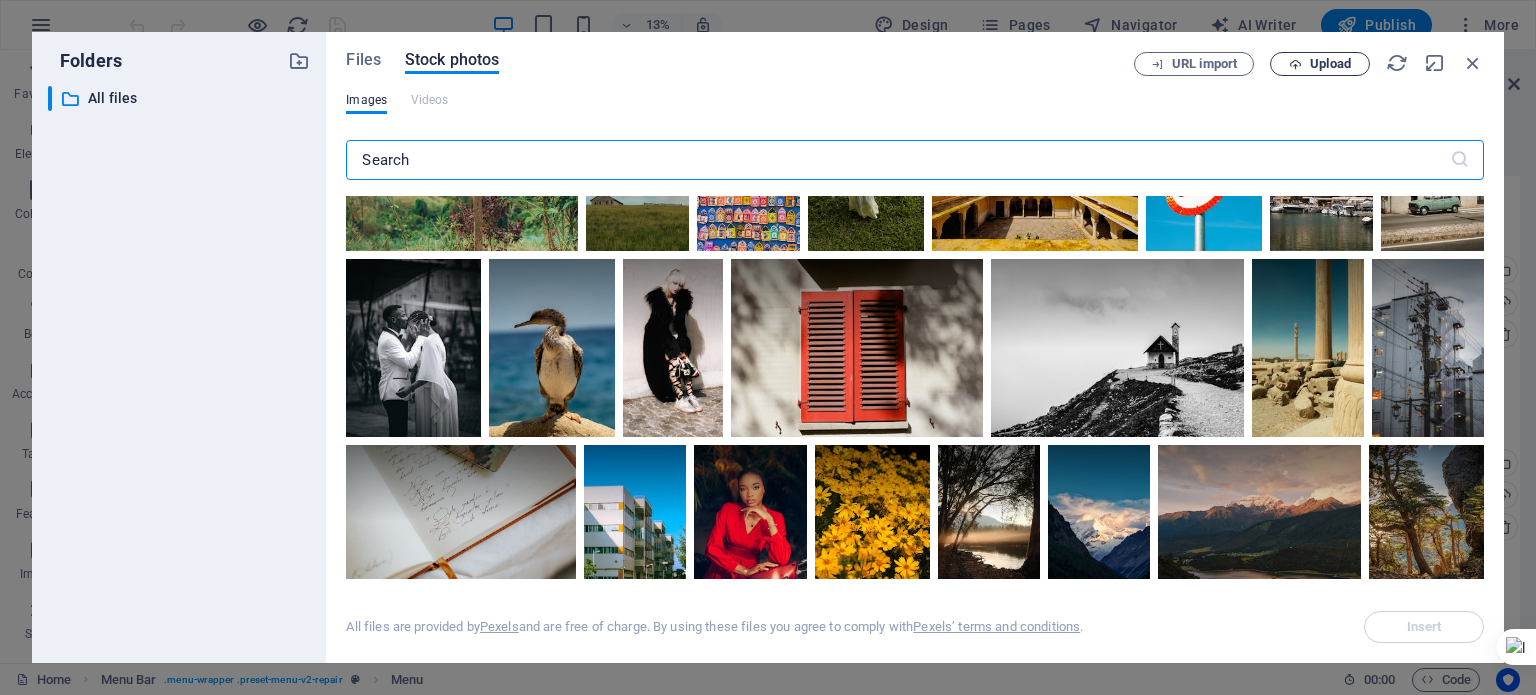 click on "Upload" at bounding box center [1330, 64] 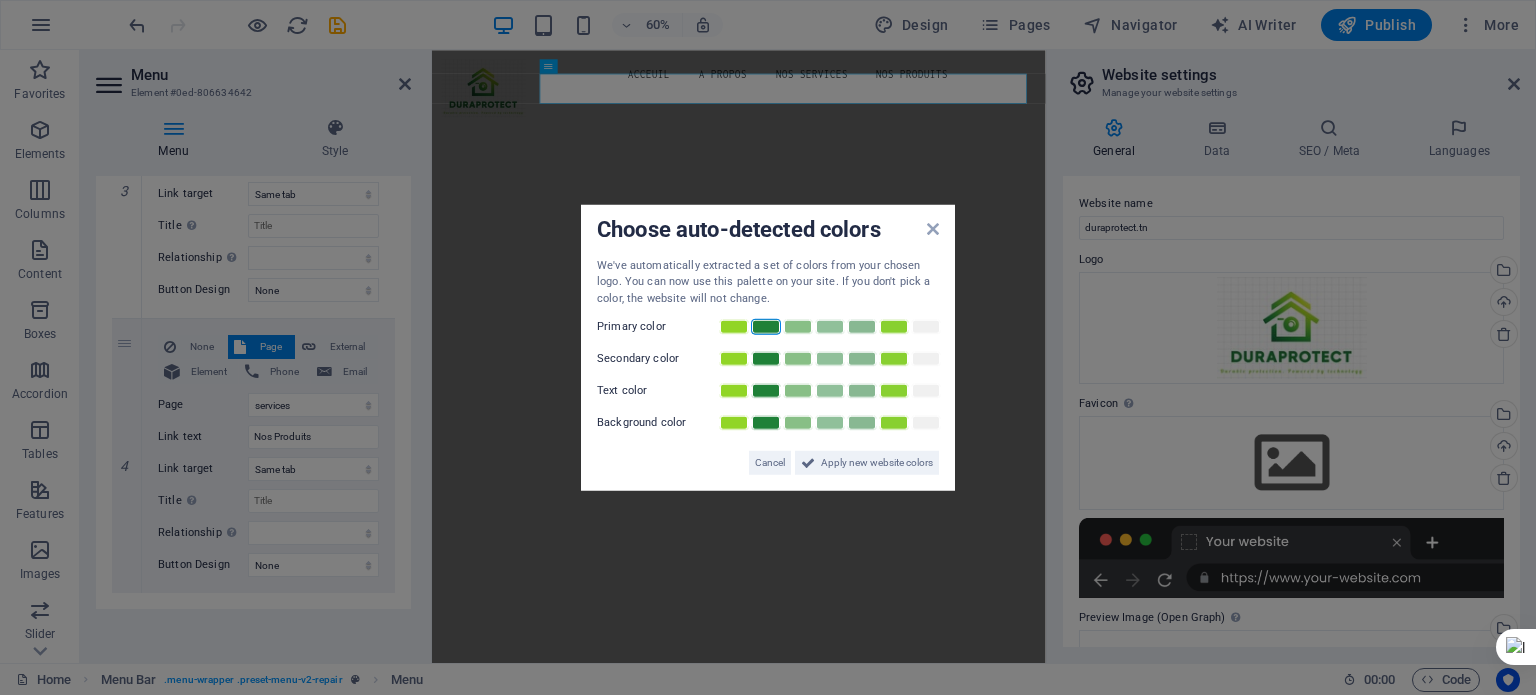 click at bounding box center (766, 327) 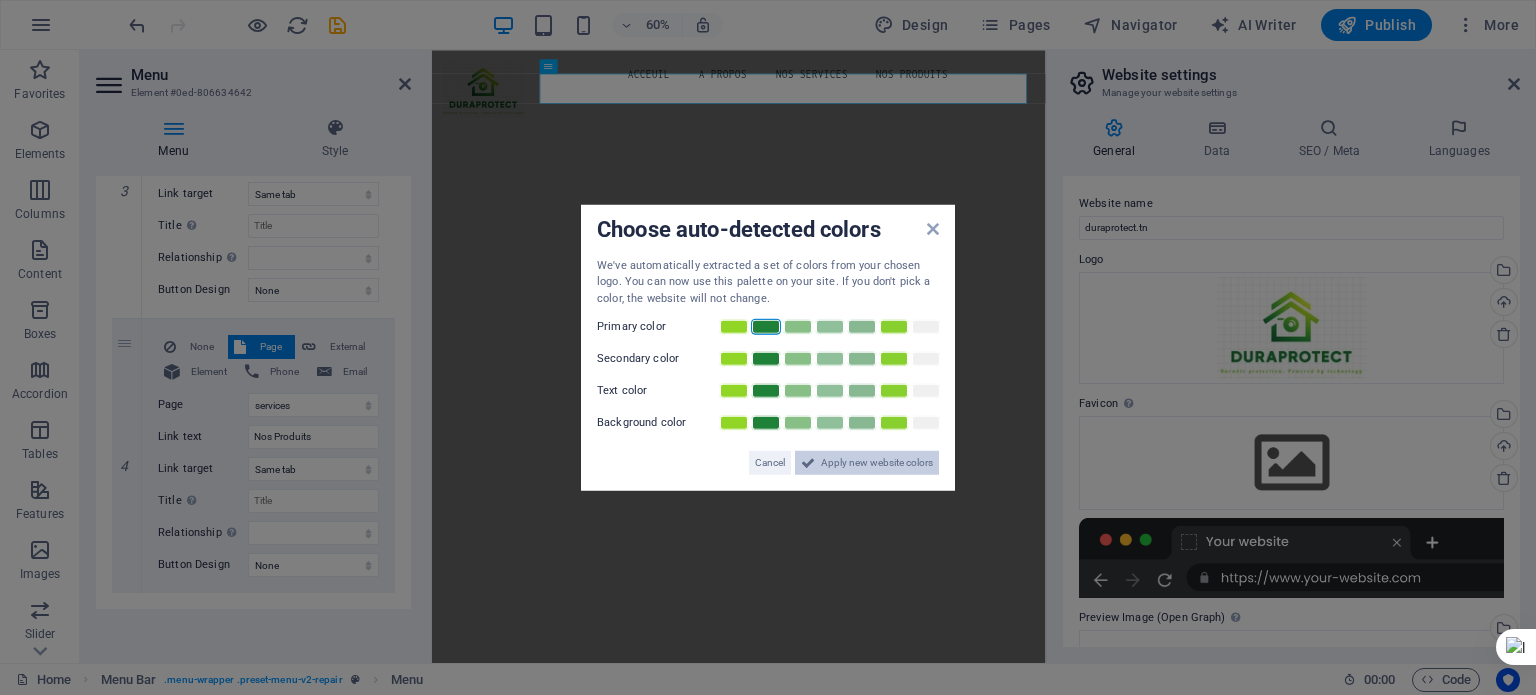 click on "Apply new website colors" at bounding box center [877, 463] 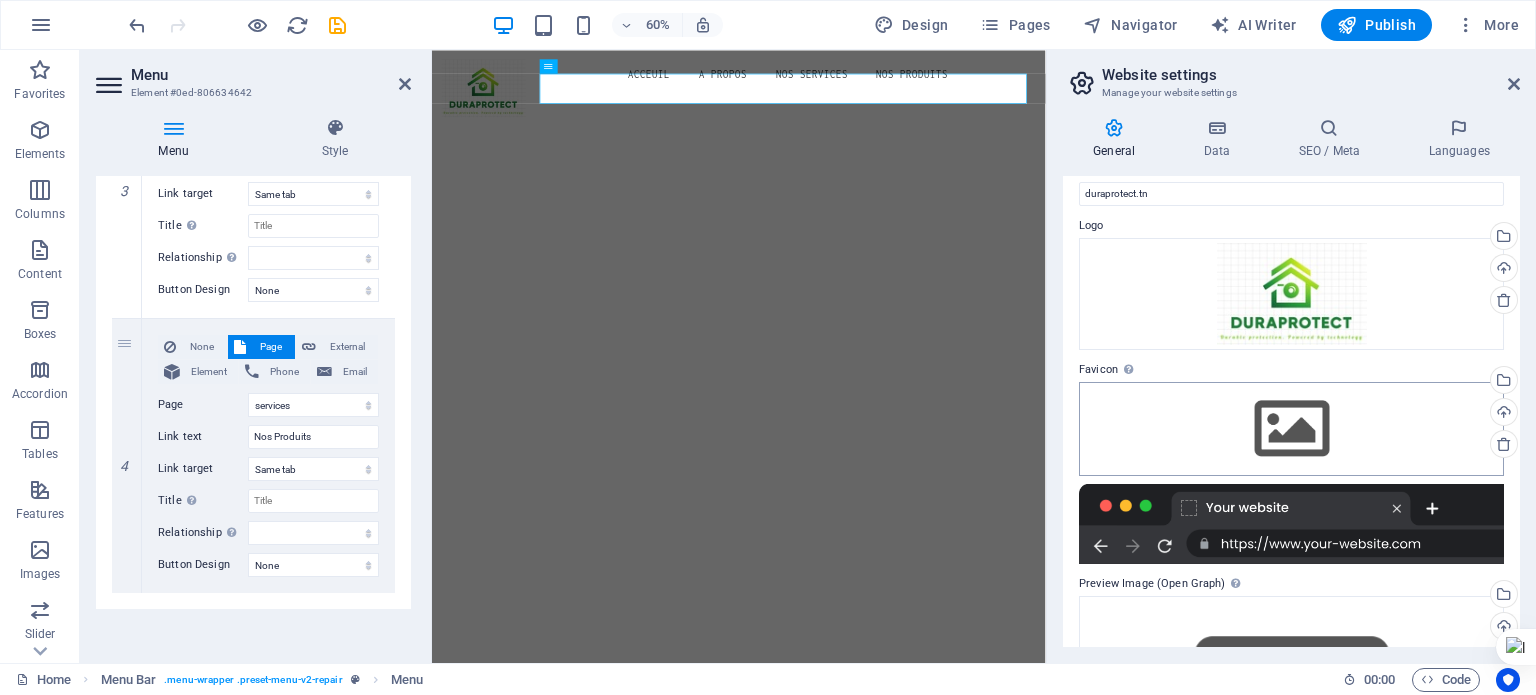 scroll, scrollTop: 0, scrollLeft: 0, axis: both 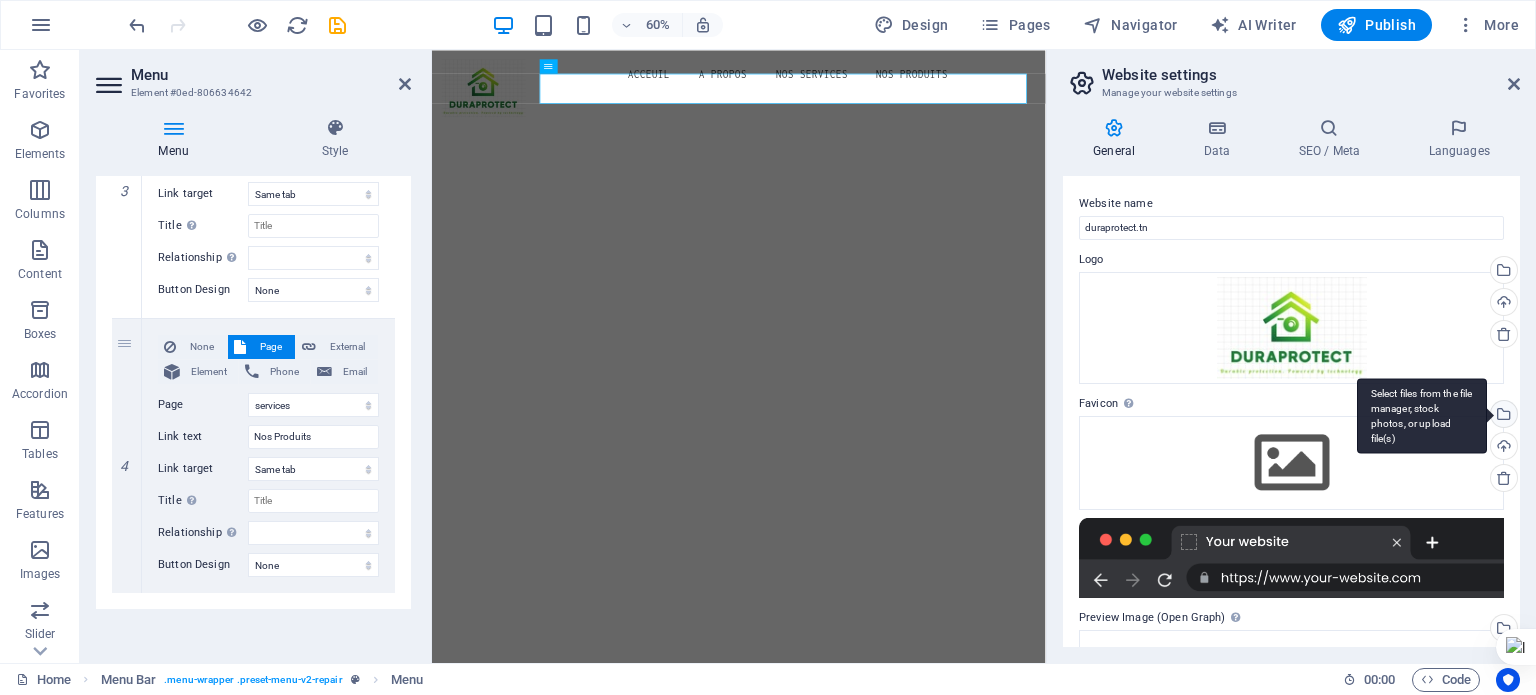 click on "Select files from the file manager, stock photos, or upload file(s)" at bounding box center [1502, 416] 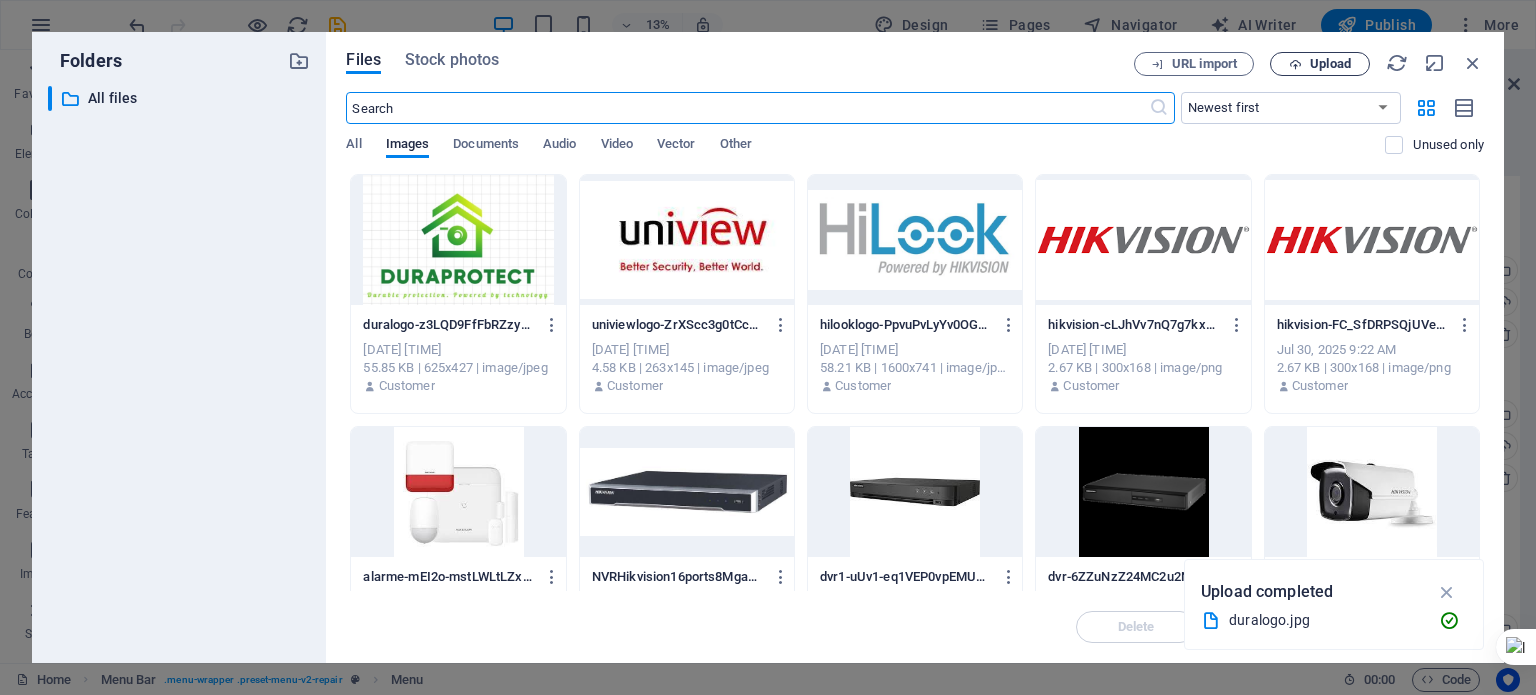 click on "Upload" at bounding box center (1330, 64) 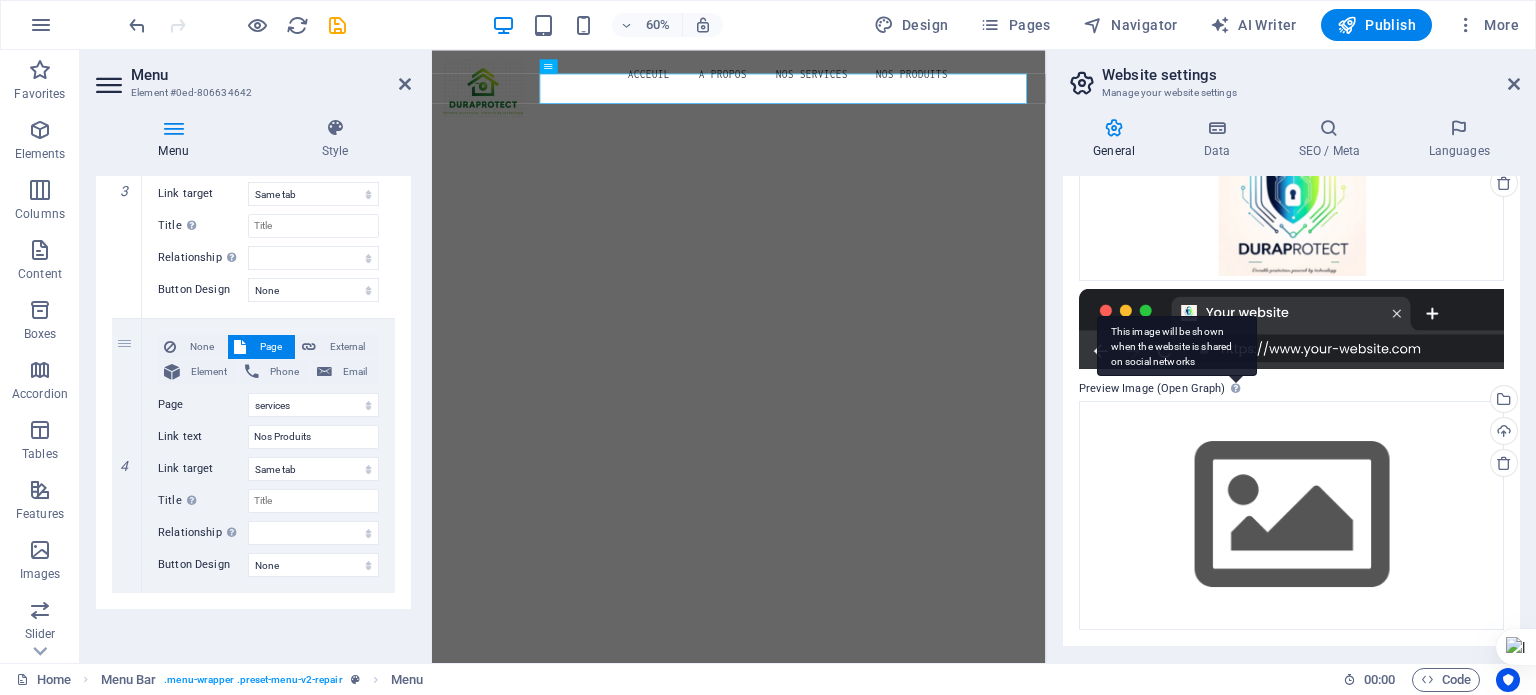 scroll, scrollTop: 293, scrollLeft: 0, axis: vertical 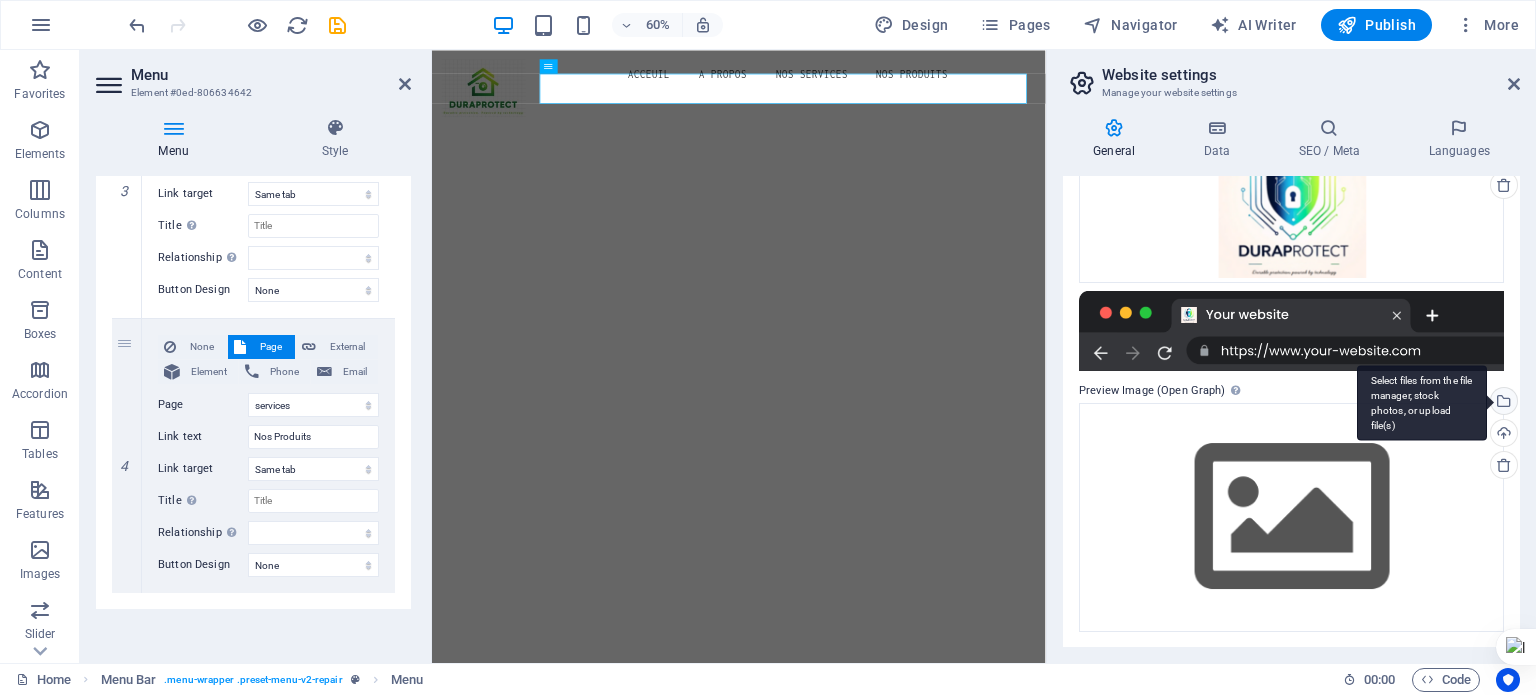 click on "Select files from the file manager, stock photos, or upload file(s)" at bounding box center [1502, 403] 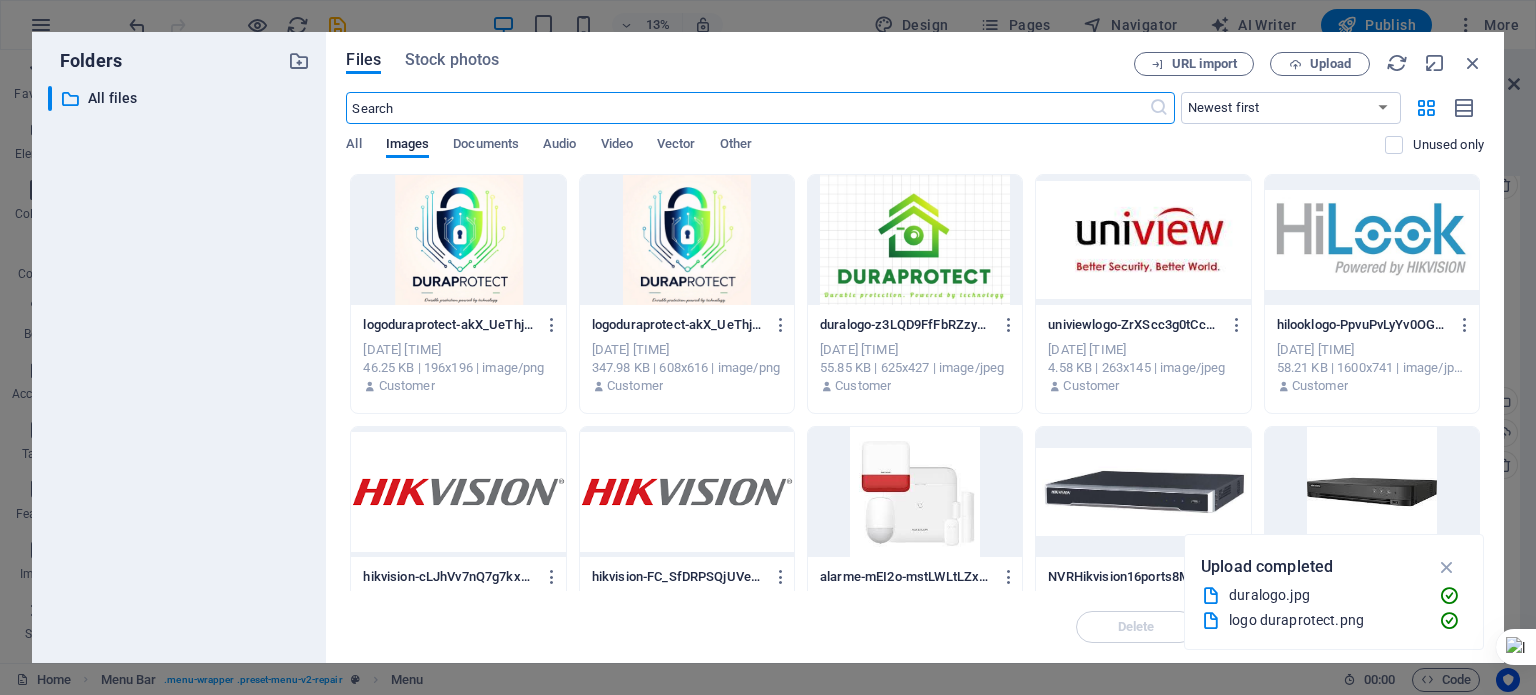 click at bounding box center (915, 240) 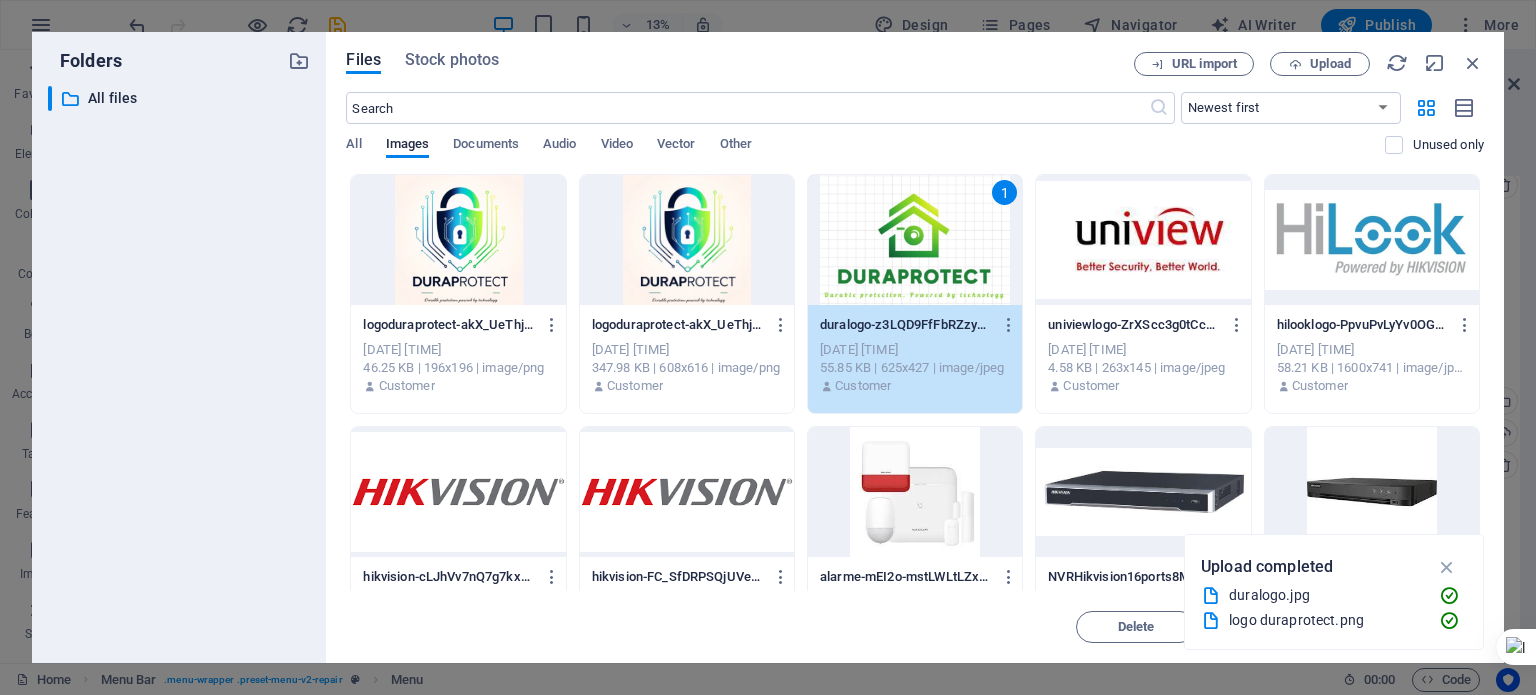 click on "1" at bounding box center (915, 240) 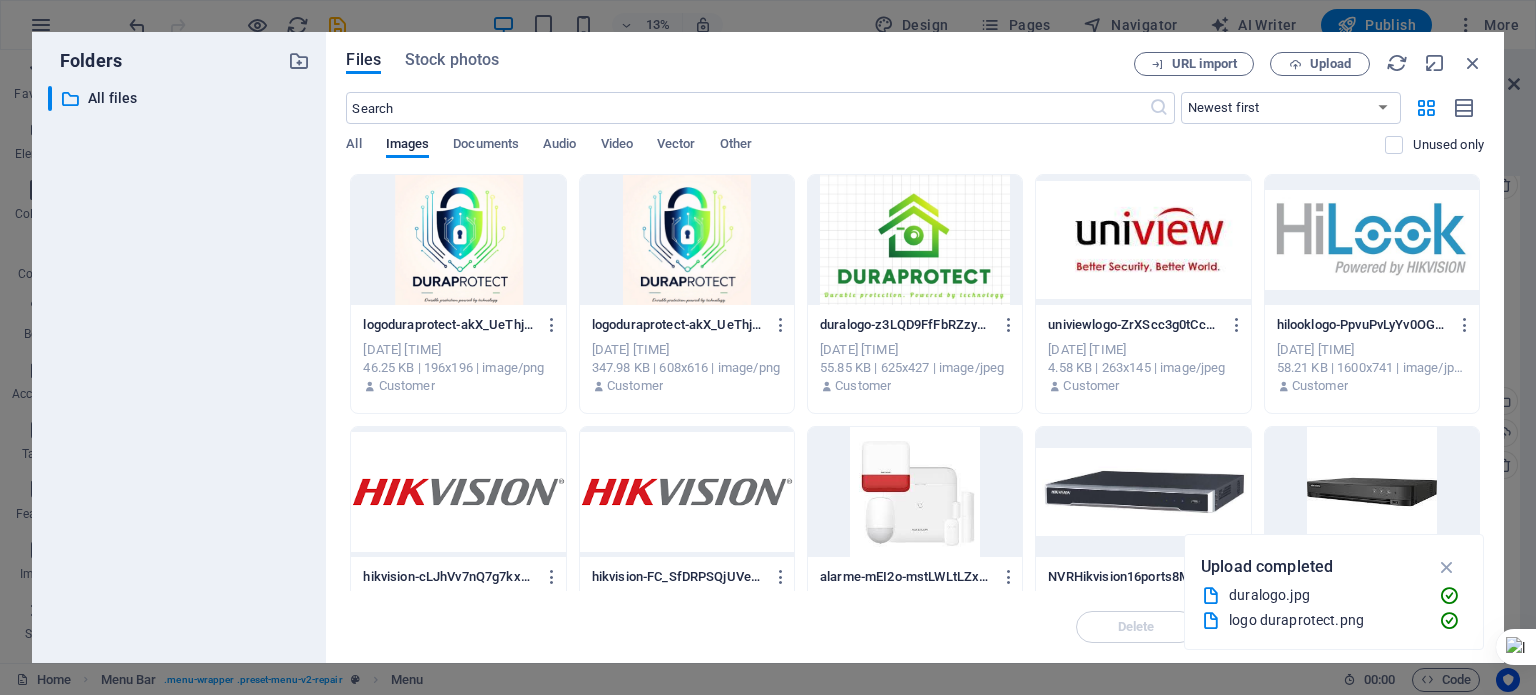click at bounding box center [915, 240] 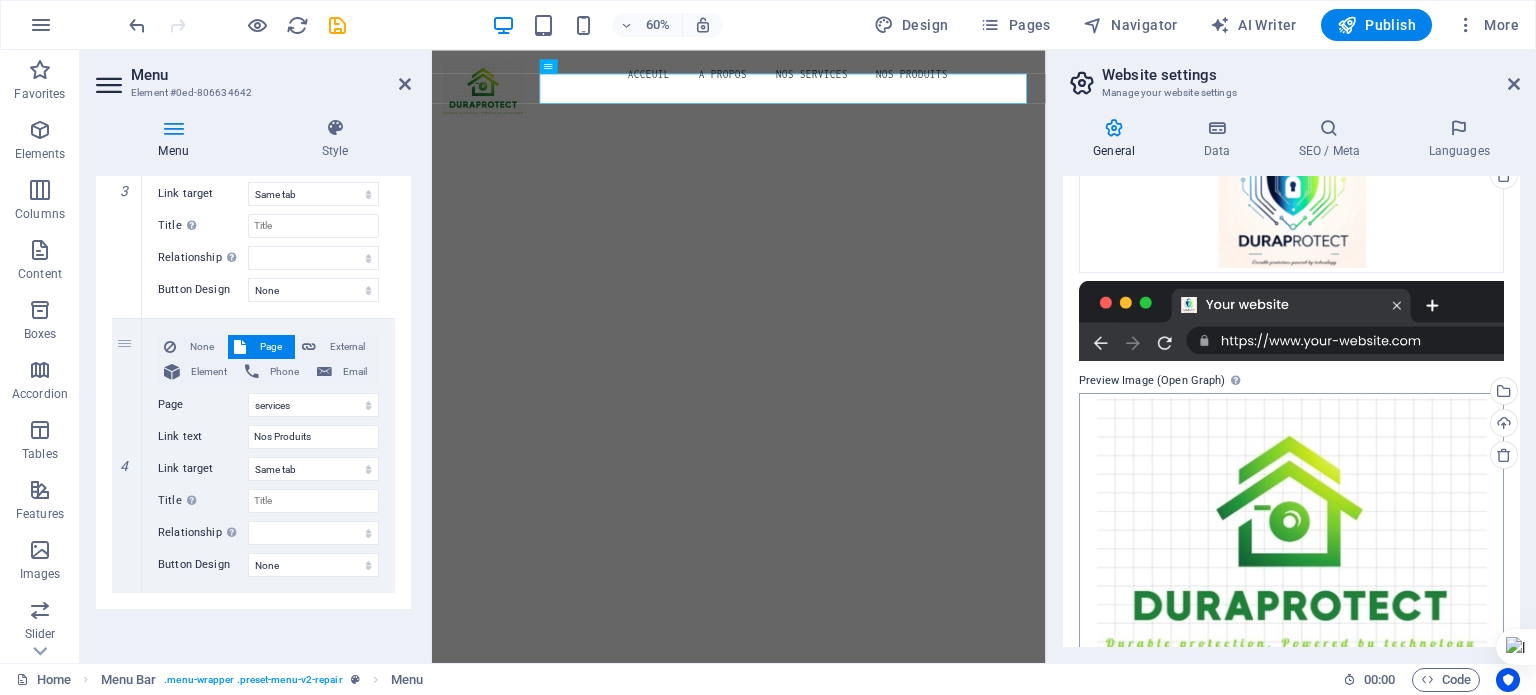 scroll, scrollTop: 340, scrollLeft: 0, axis: vertical 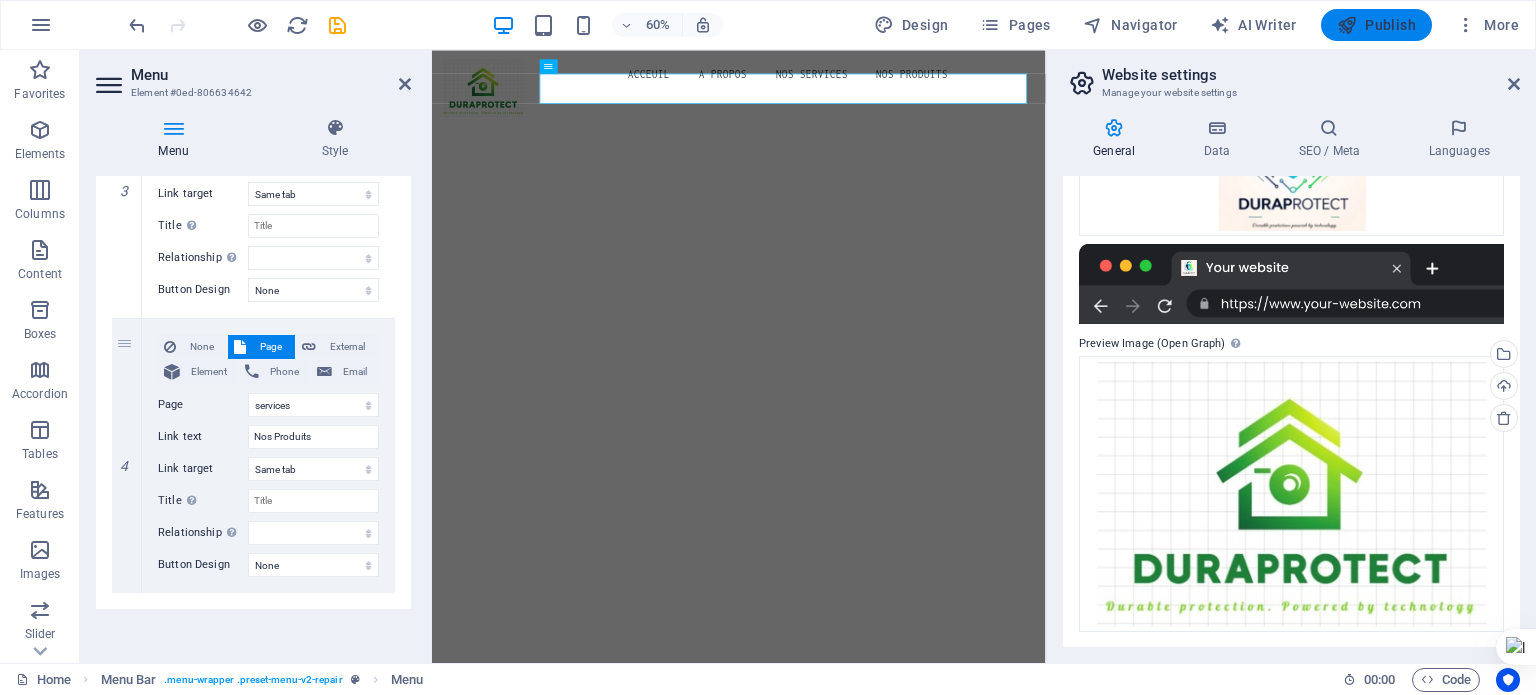 click on "Publish" at bounding box center [1376, 25] 